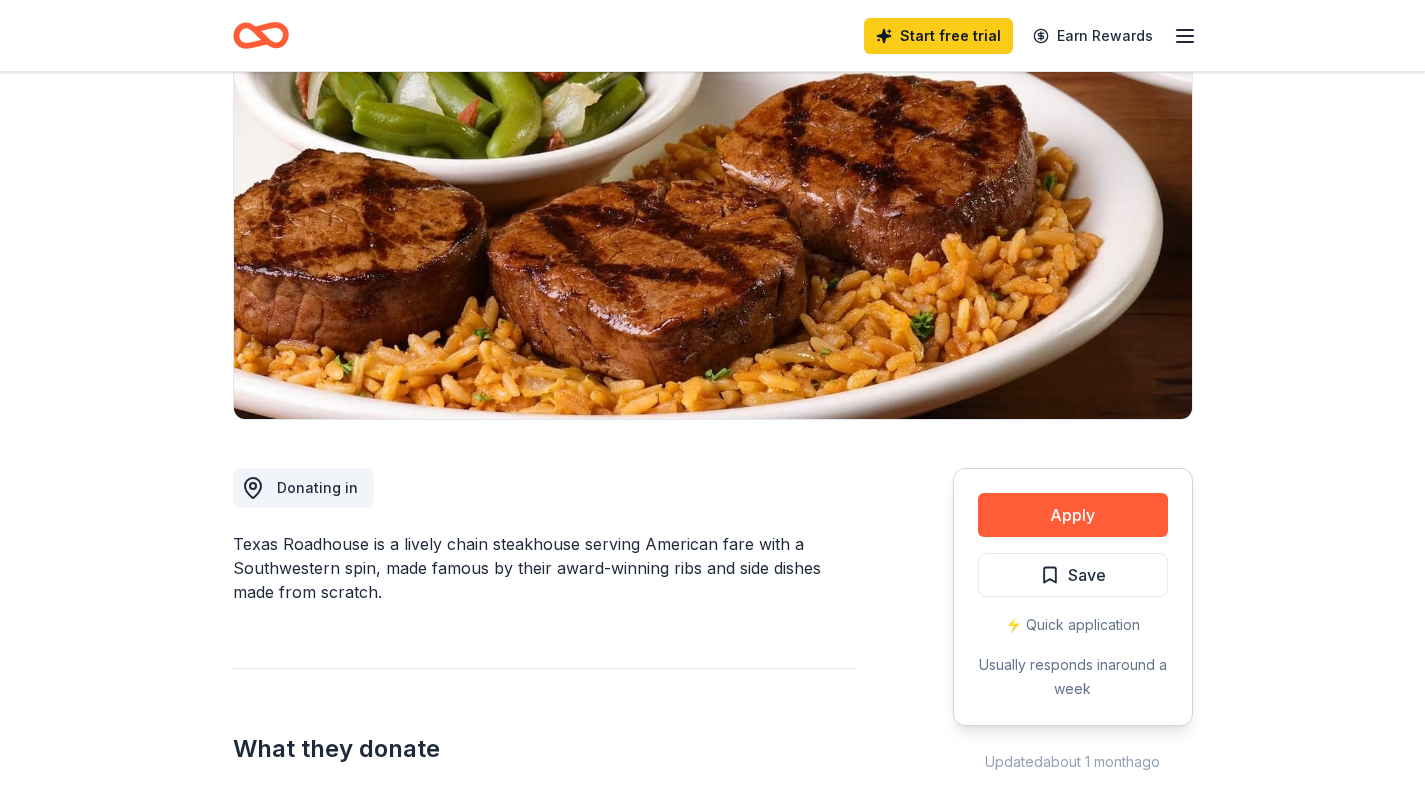 scroll, scrollTop: 300, scrollLeft: 0, axis: vertical 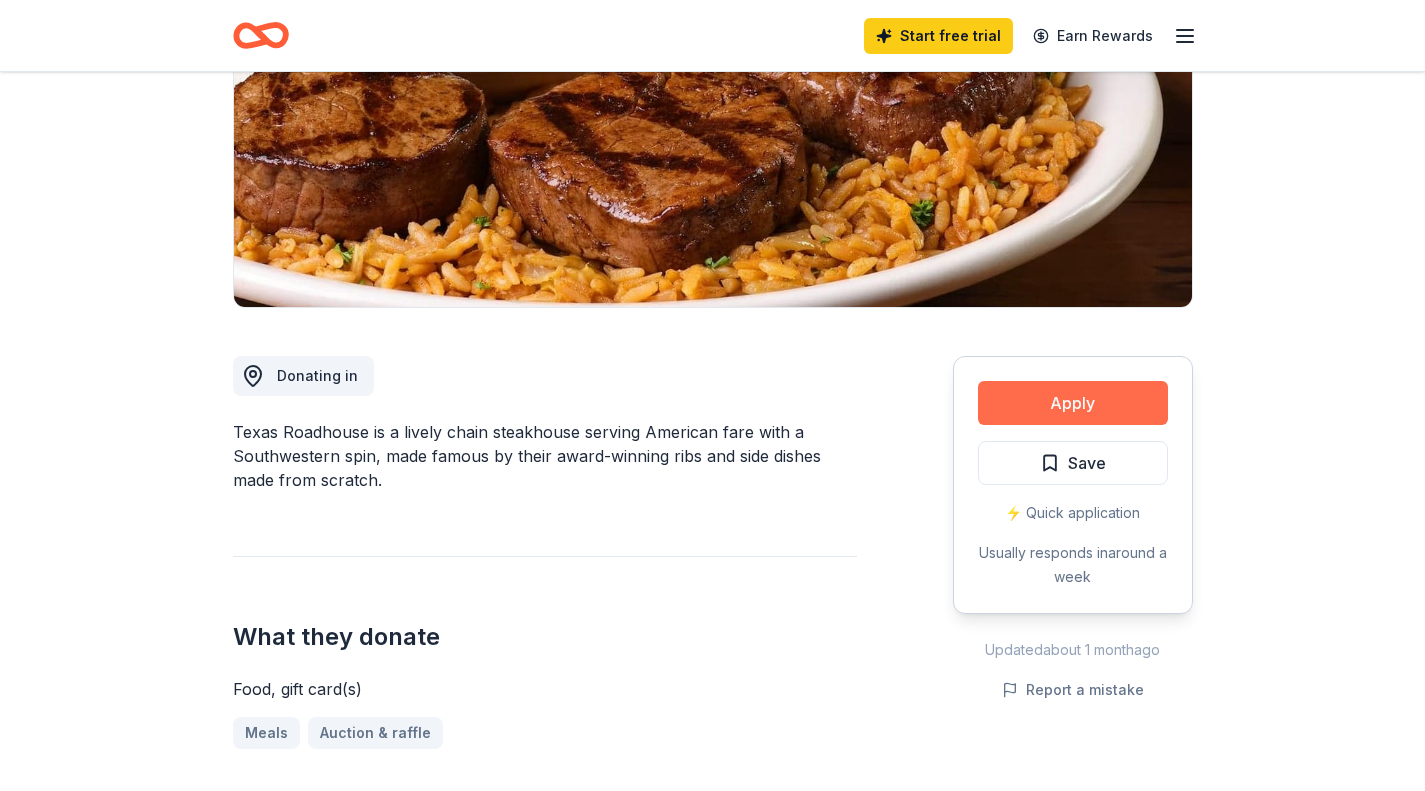 click on "Apply" at bounding box center (1073, 403) 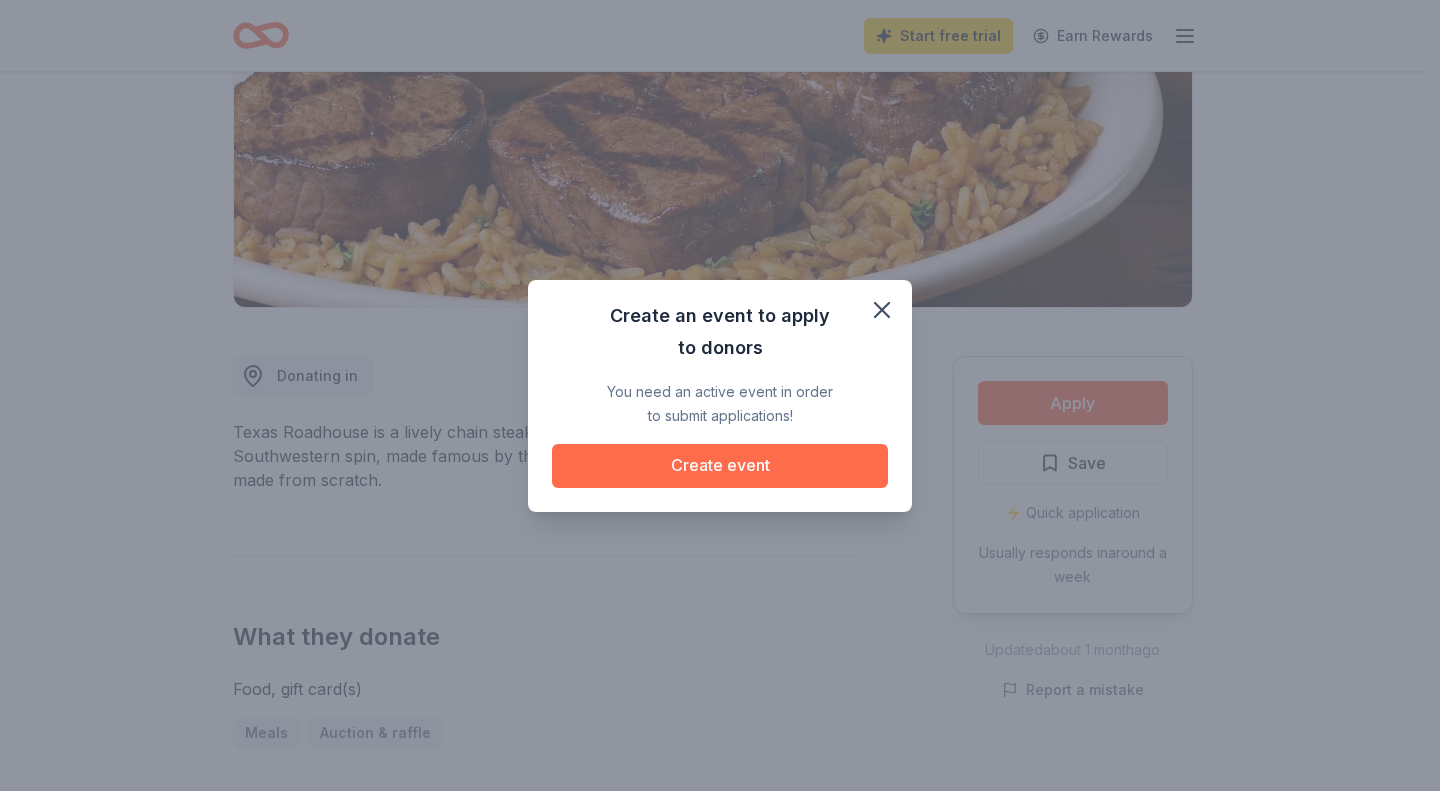 click on "Create event" at bounding box center (720, 466) 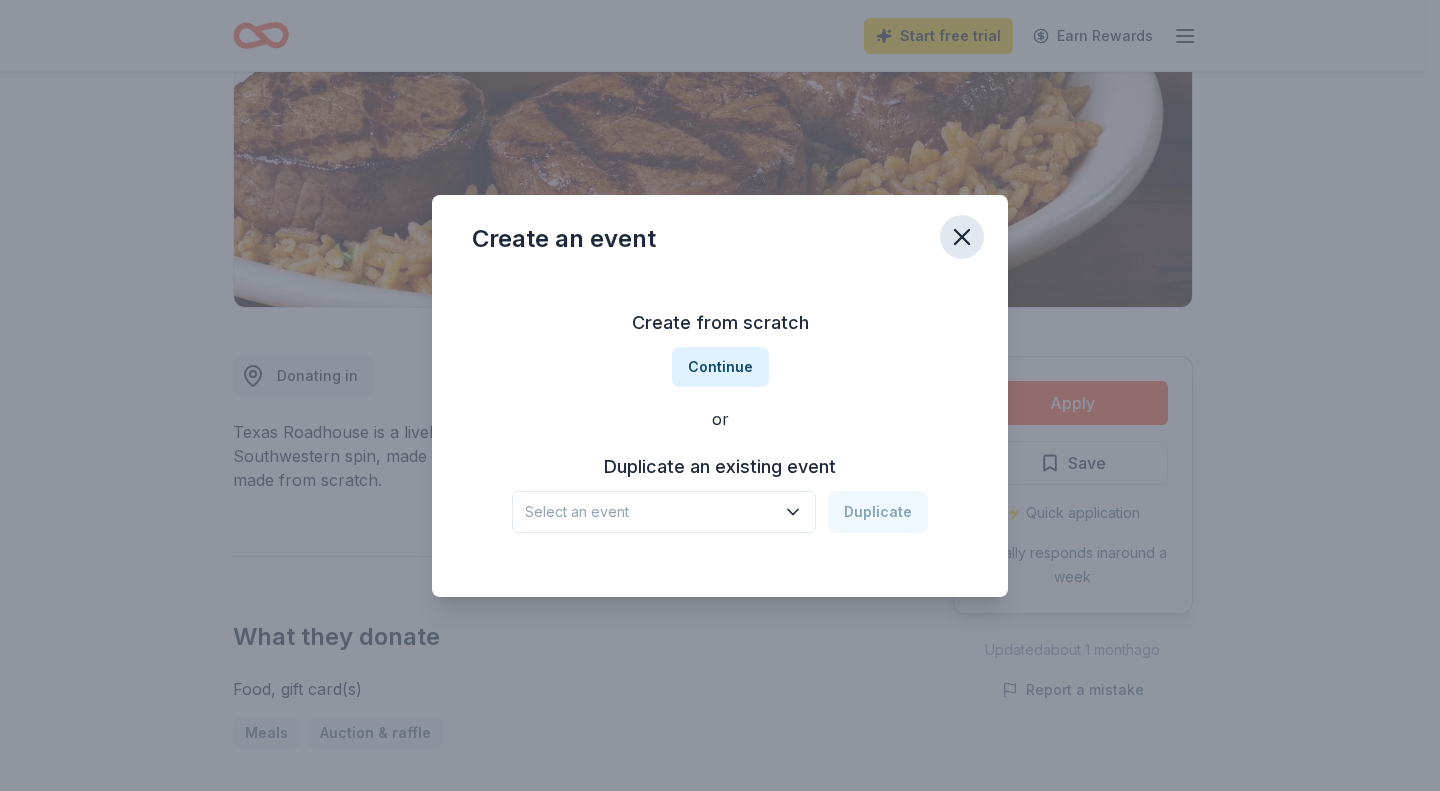 click 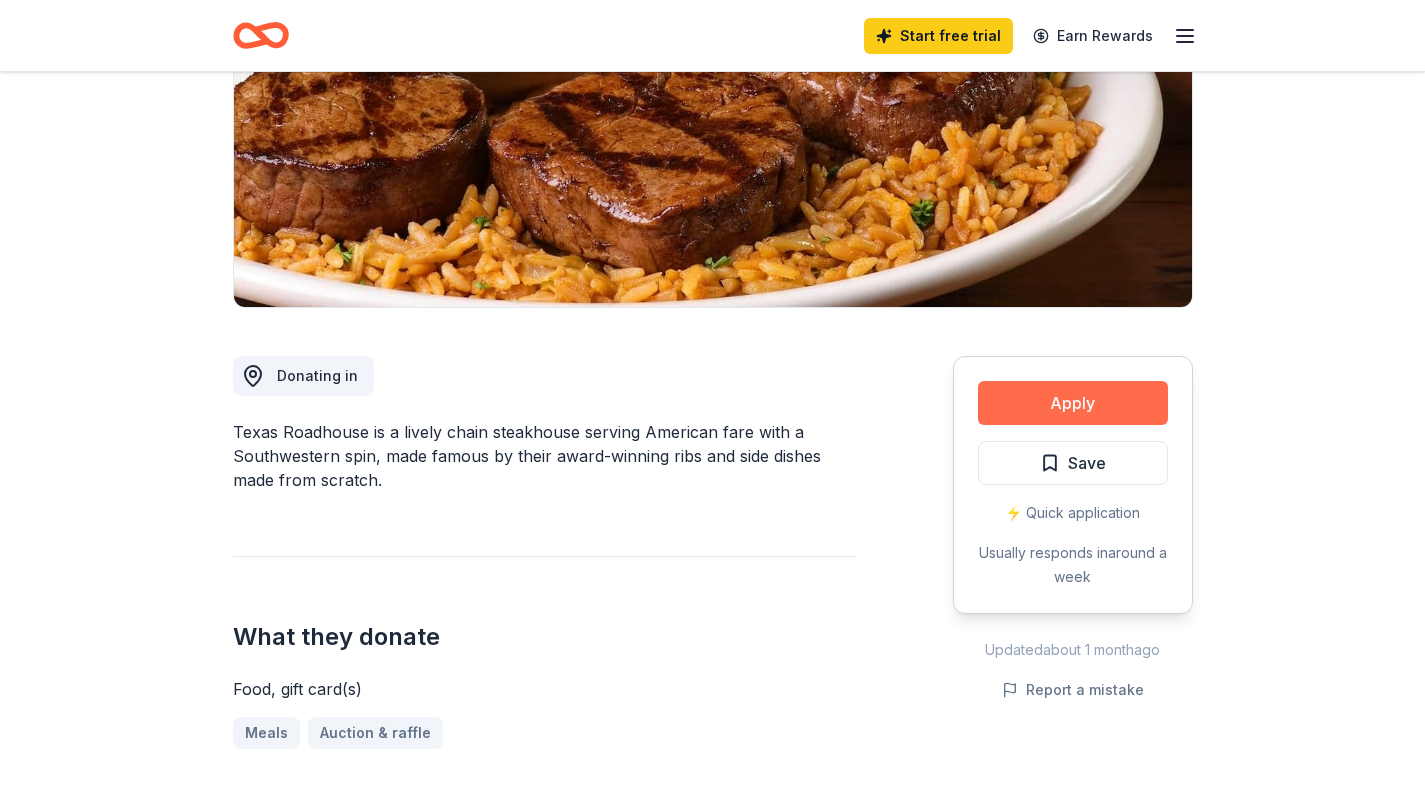 click on "Apply" at bounding box center [1073, 403] 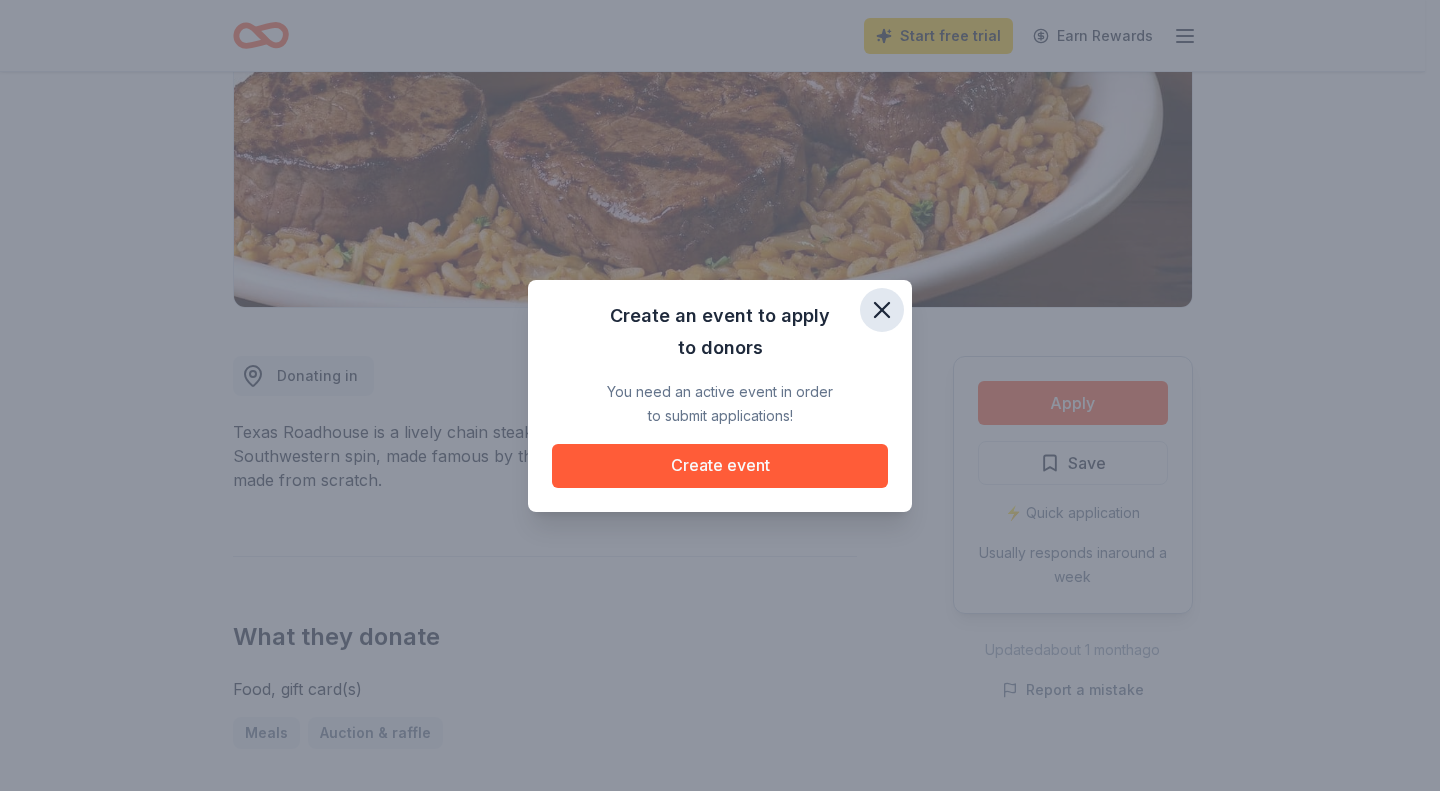 click at bounding box center [882, 310] 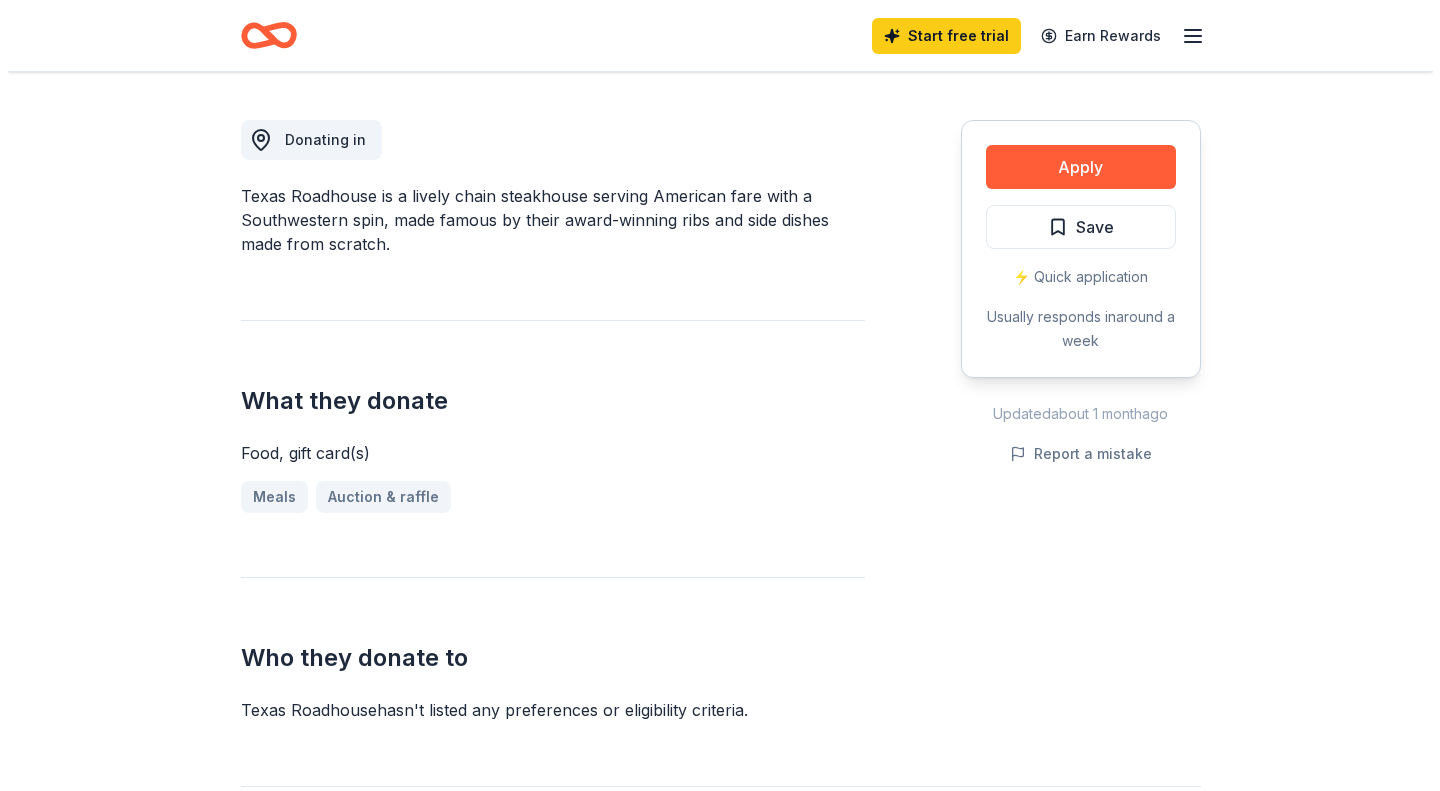 scroll, scrollTop: 500, scrollLeft: 0, axis: vertical 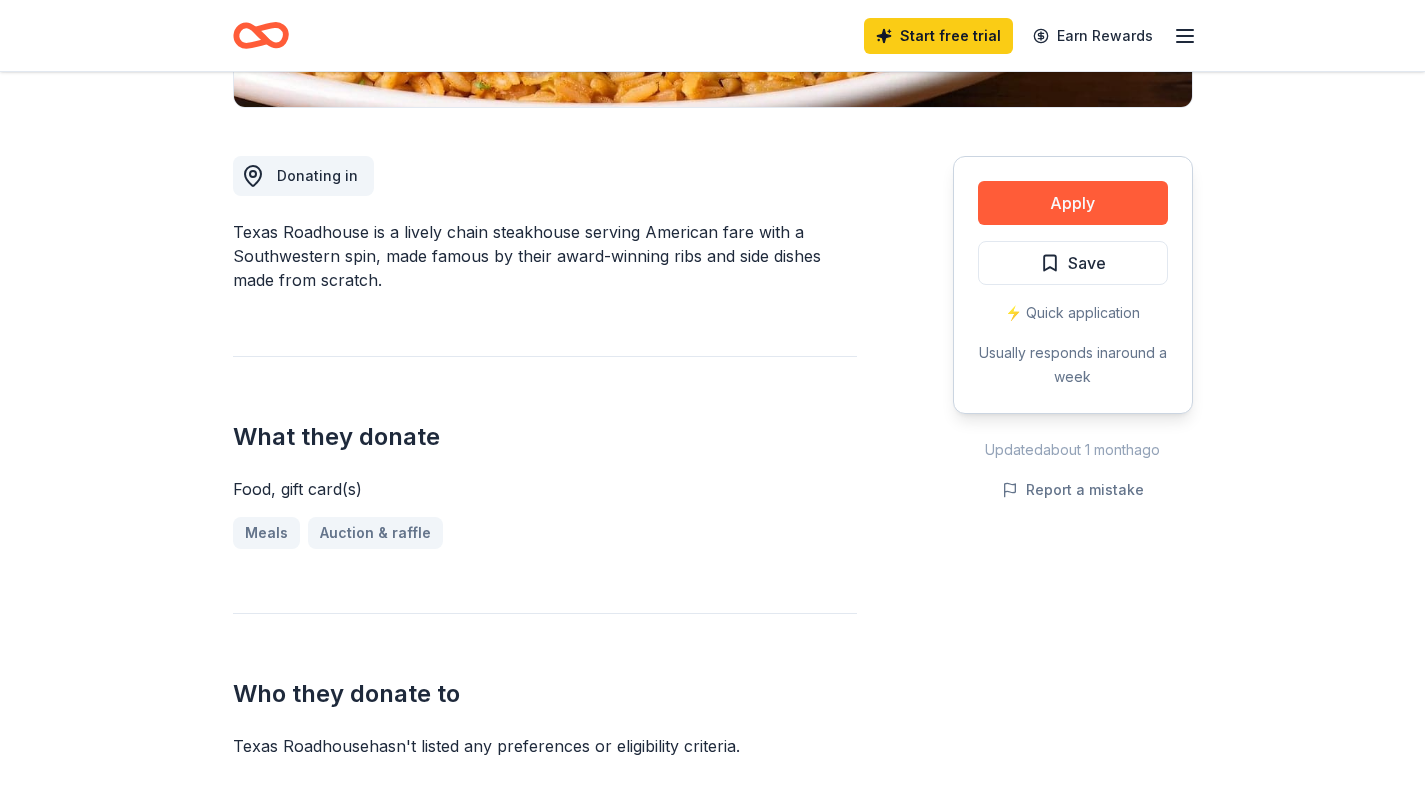 click on "⚡️ Quick application" at bounding box center [1073, 313] 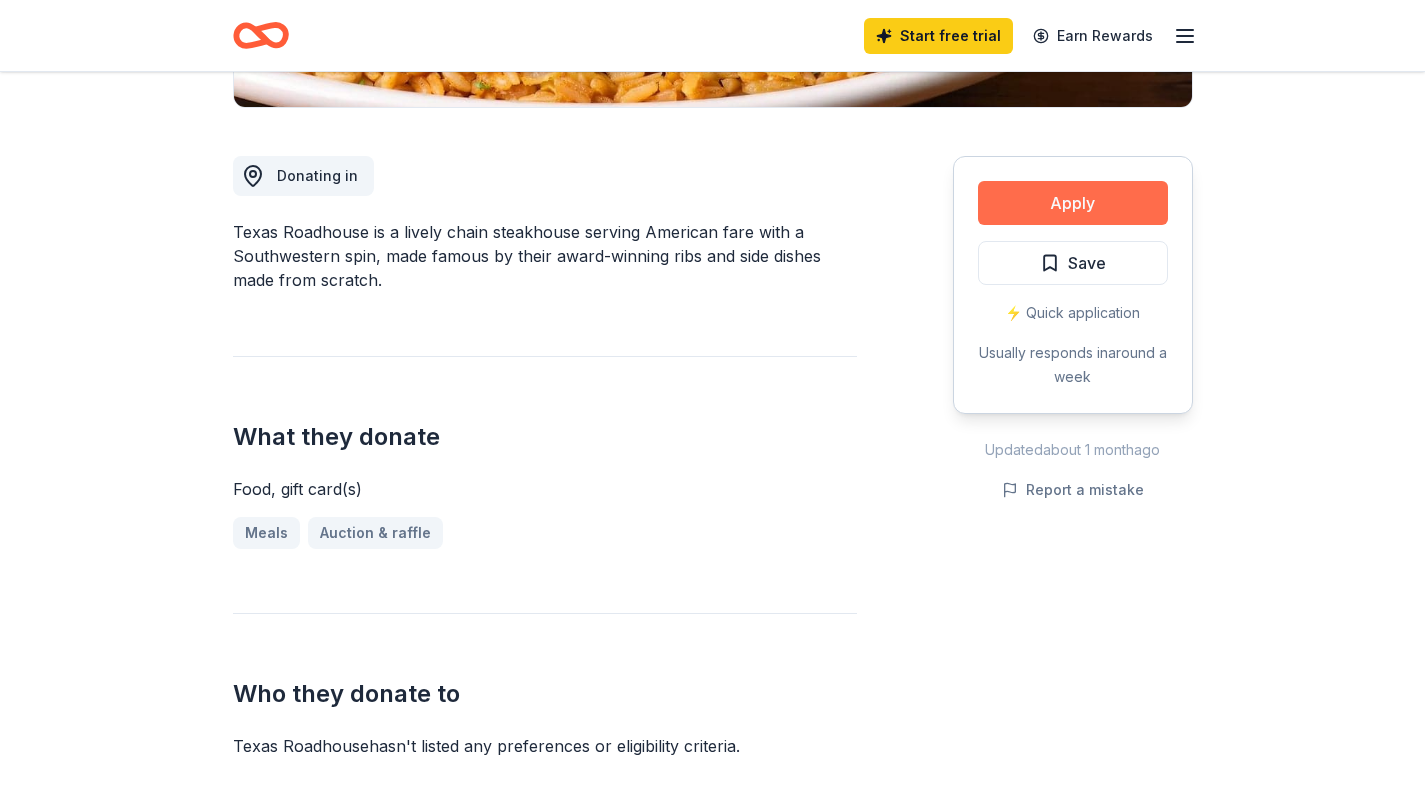 click on "Apply" at bounding box center [1073, 203] 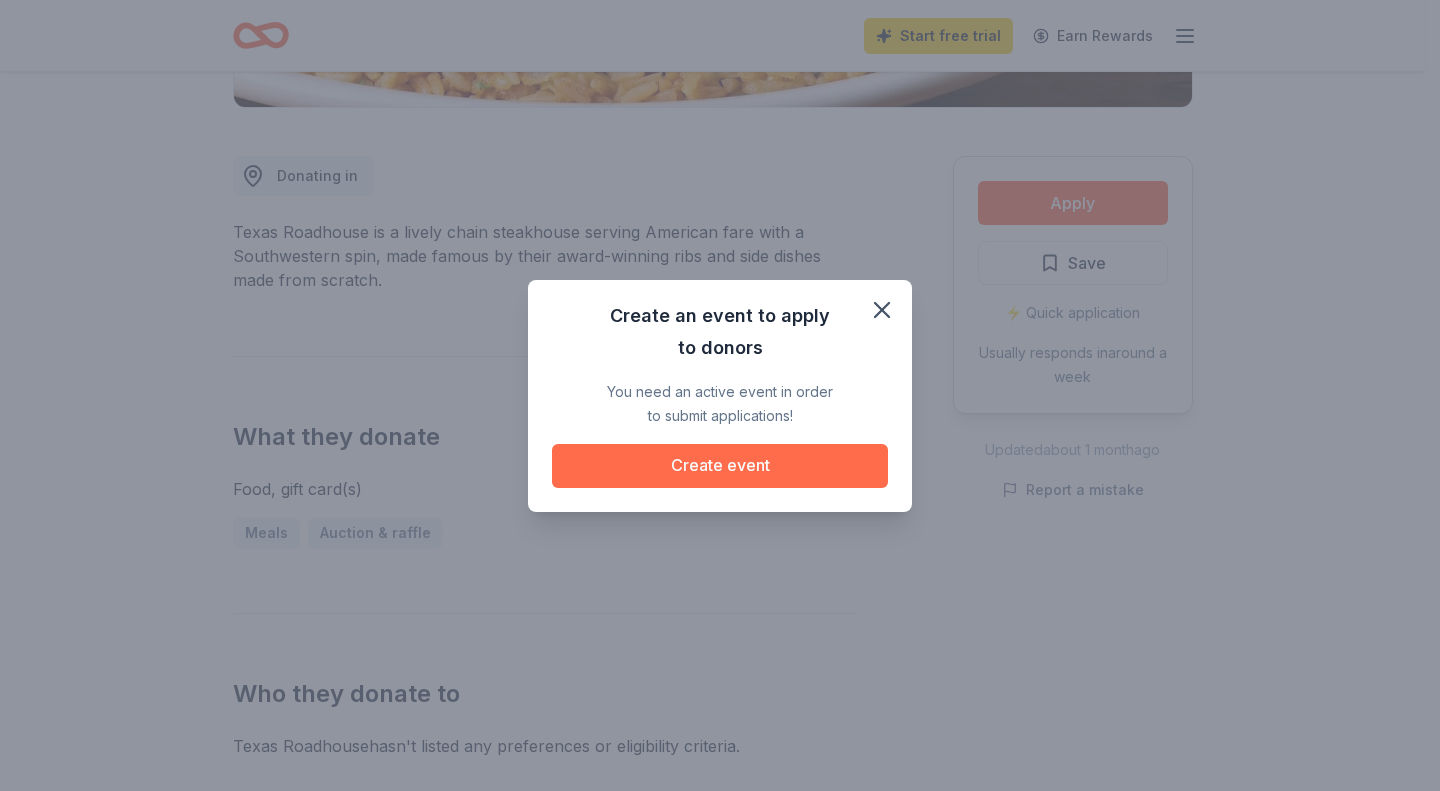 click on "Create event" at bounding box center (720, 466) 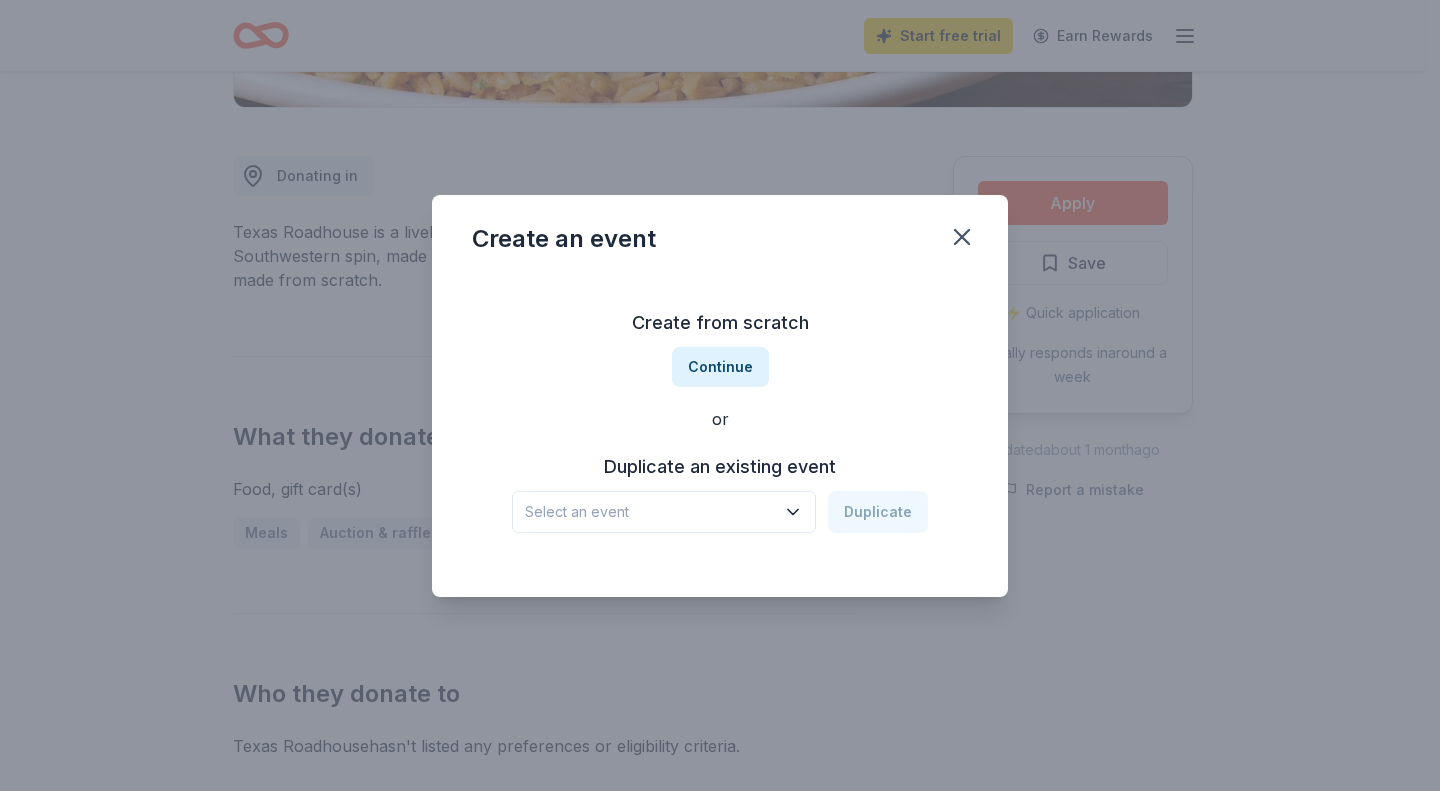 click on "Select an event" at bounding box center [650, 512] 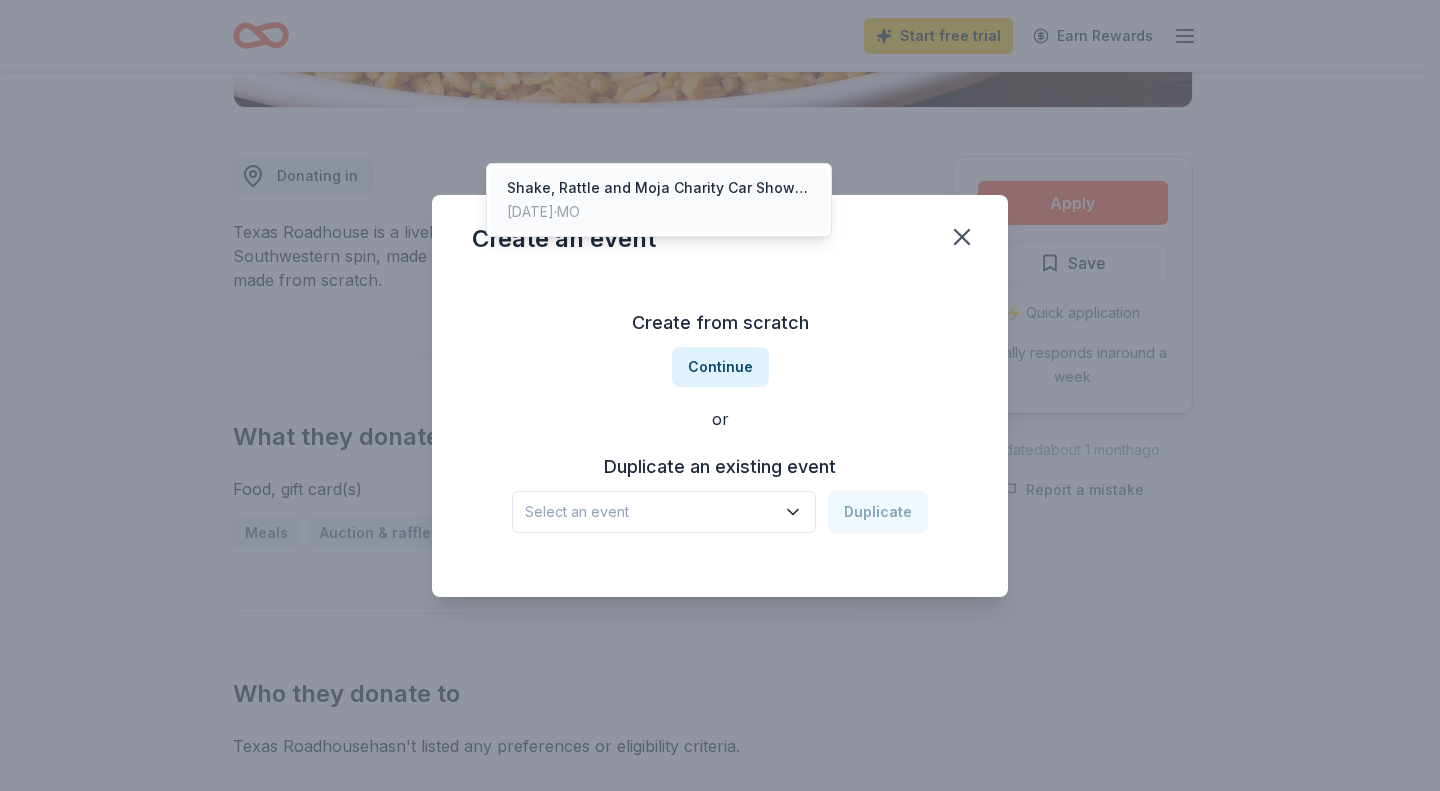 click on "Shake, Rattle and Moja Charity Car Show 2023" at bounding box center [659, 188] 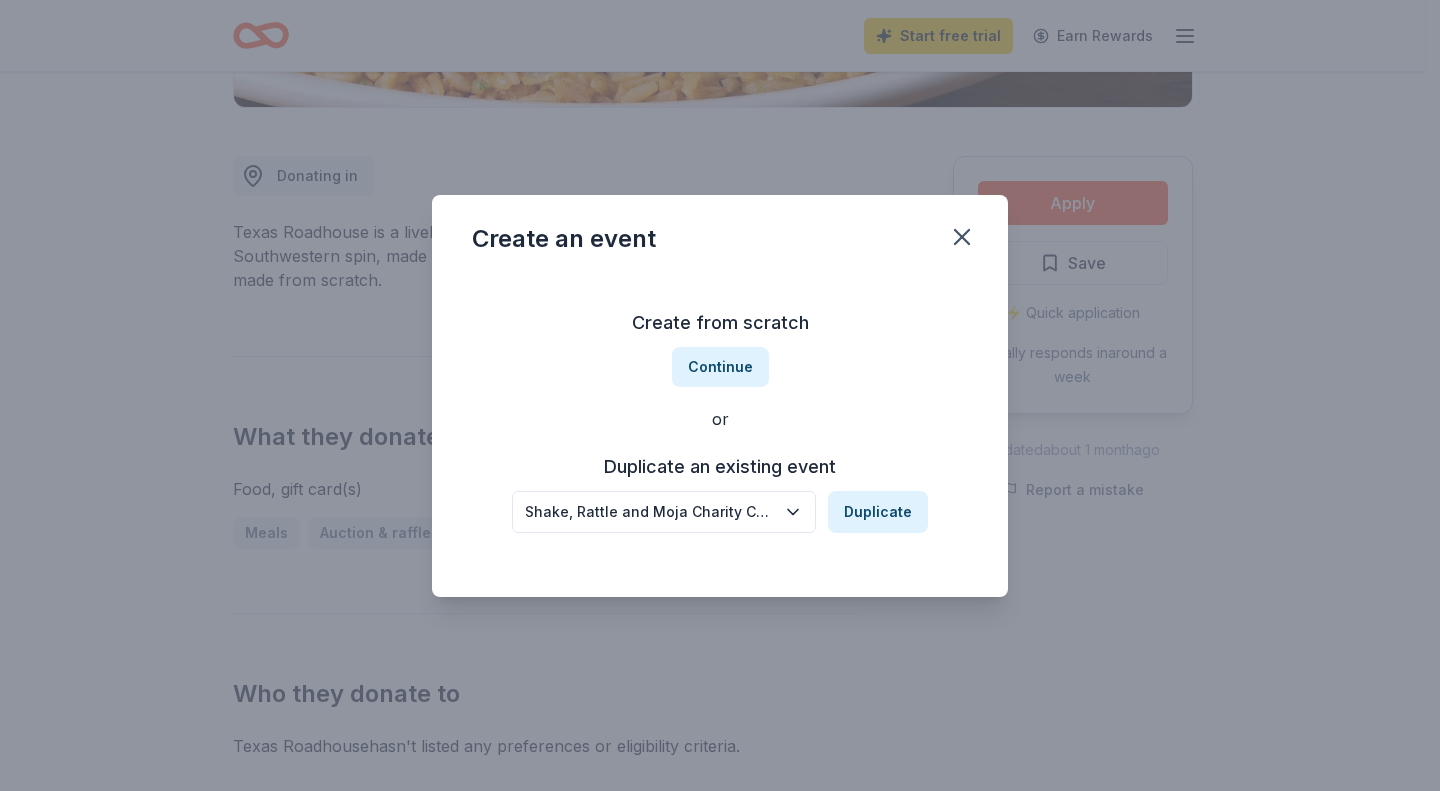 click 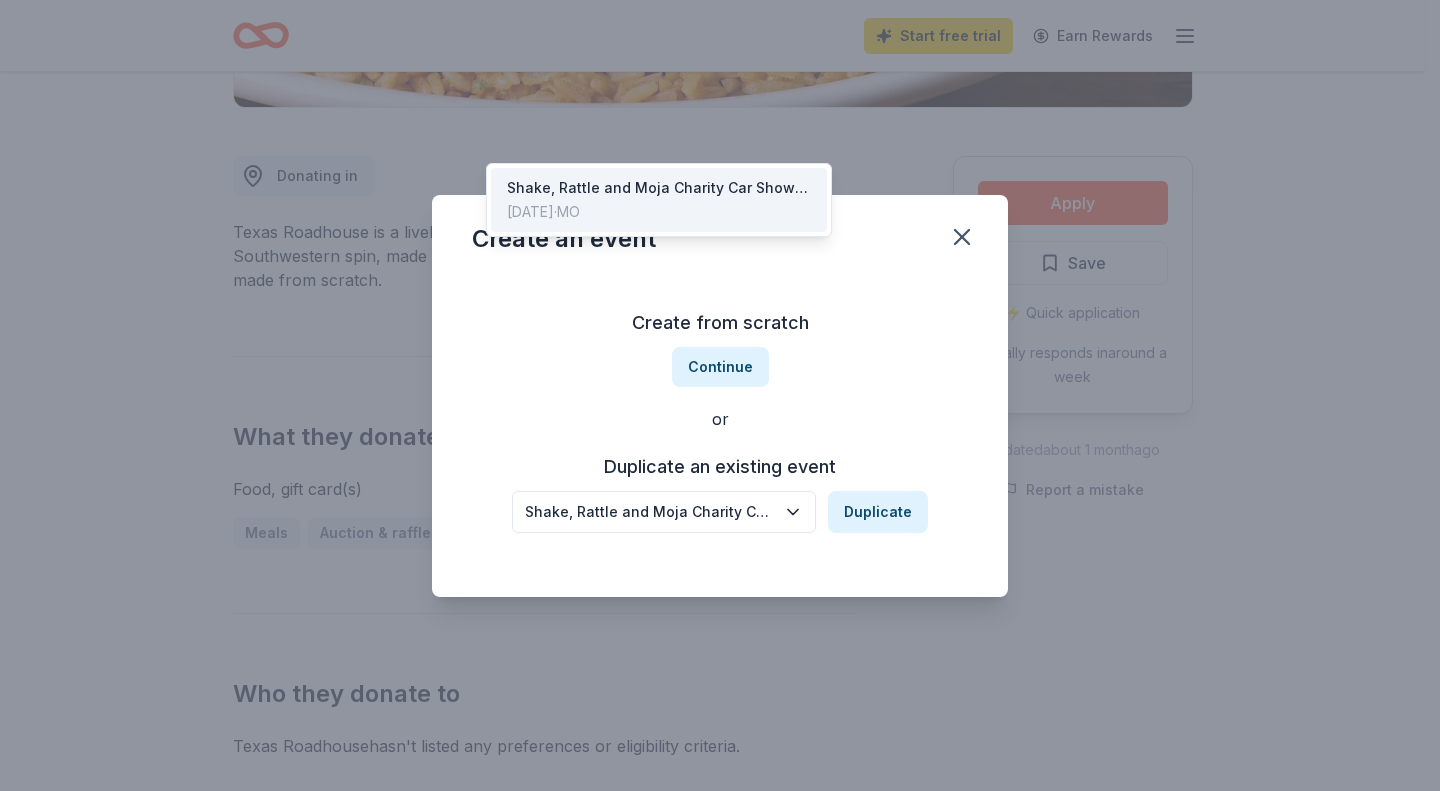 click on "Create from scratch Continue or Duplicate an existing event Shake, Rattle and Moja Charity Car Show 2023 Duplicate" at bounding box center [720, 420] 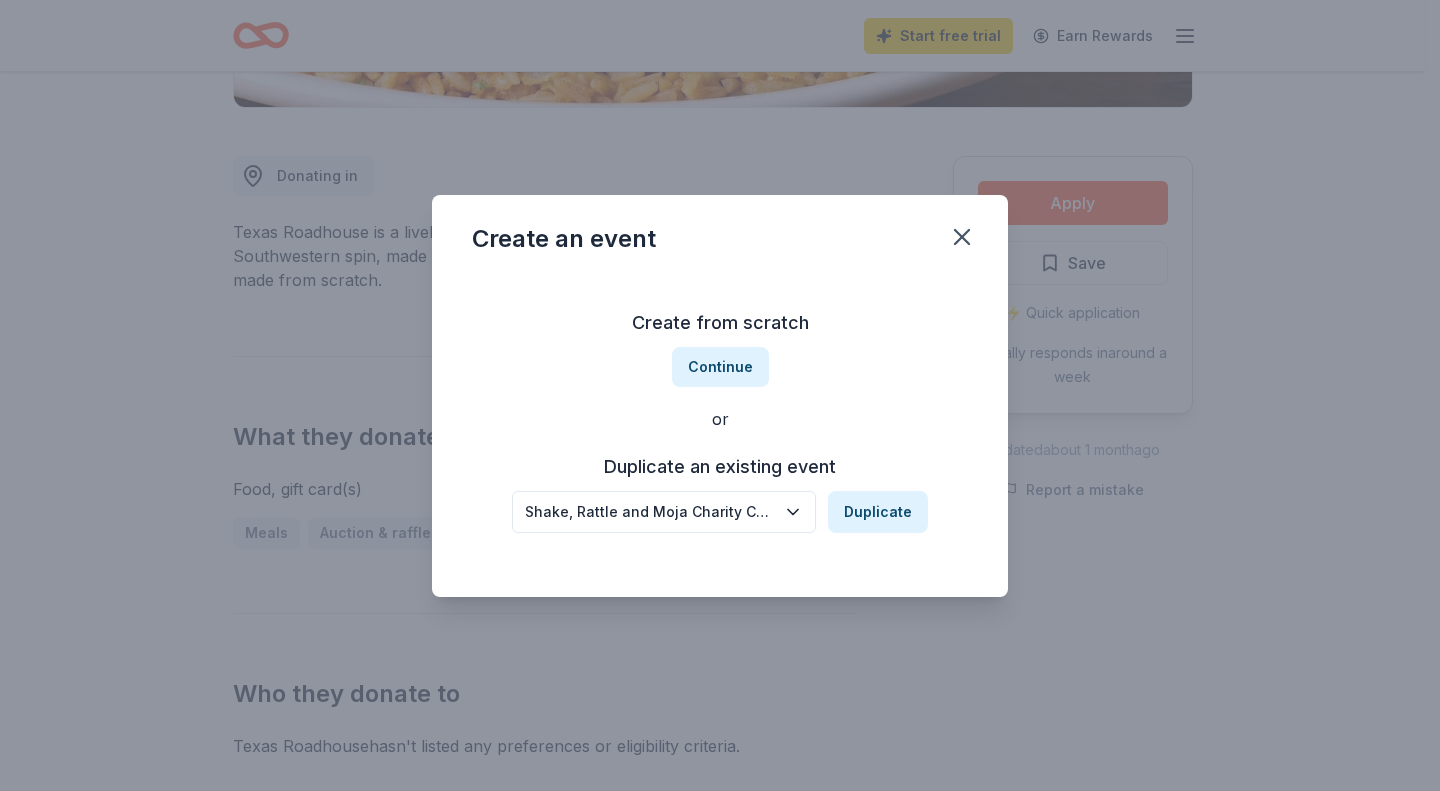 click on "Continue" at bounding box center [720, 367] 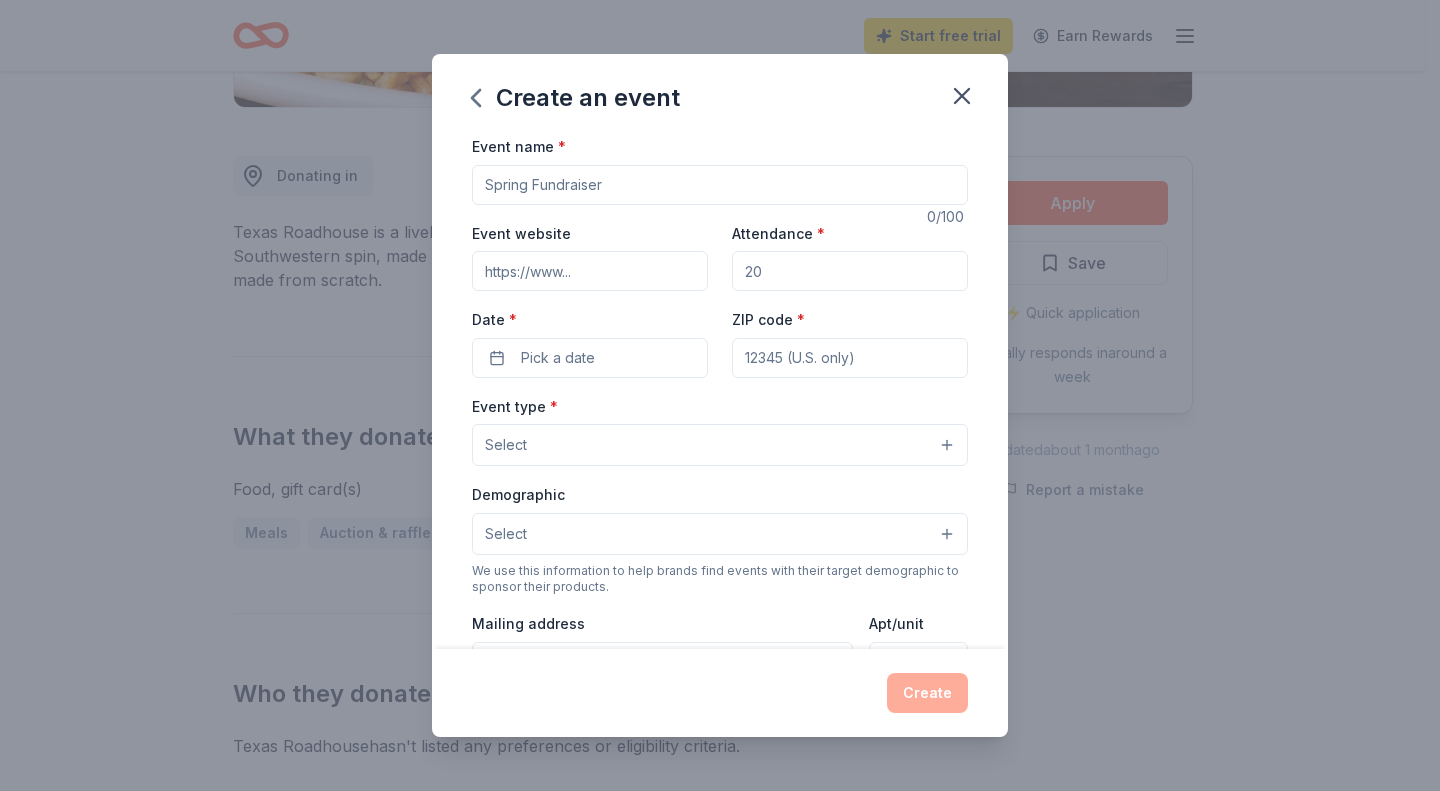 click on "Event name *" at bounding box center [720, 185] 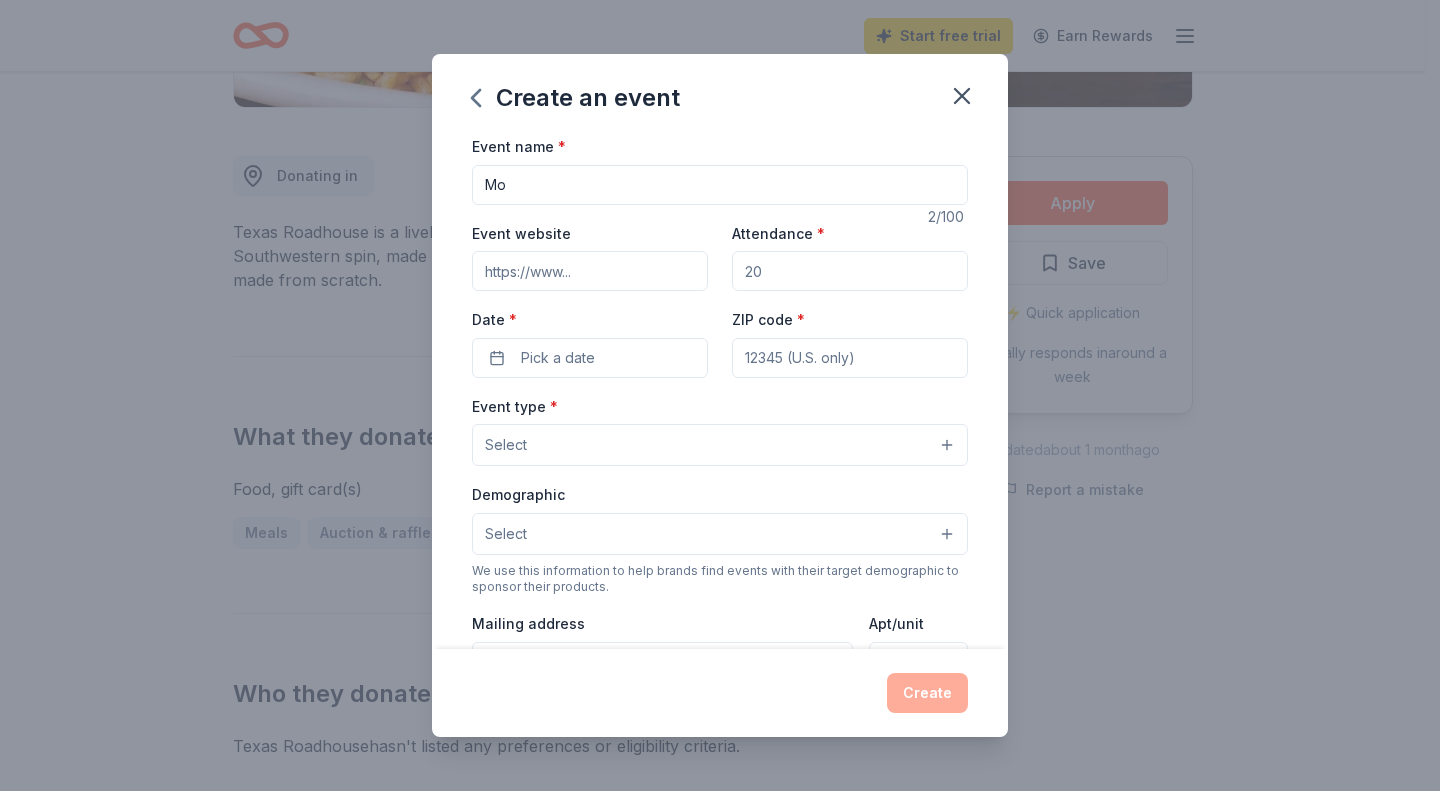 type on "M" 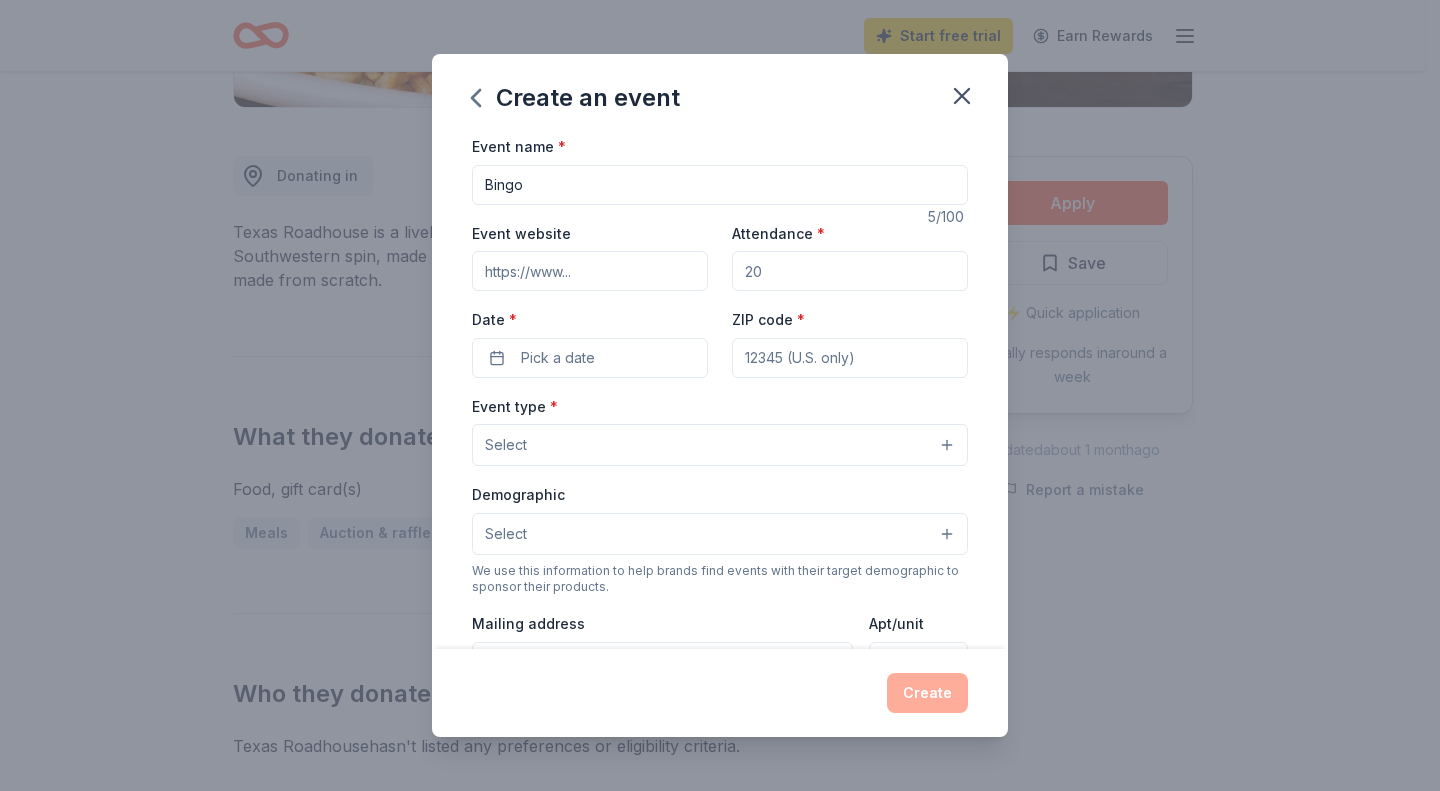 type on "Bingo" 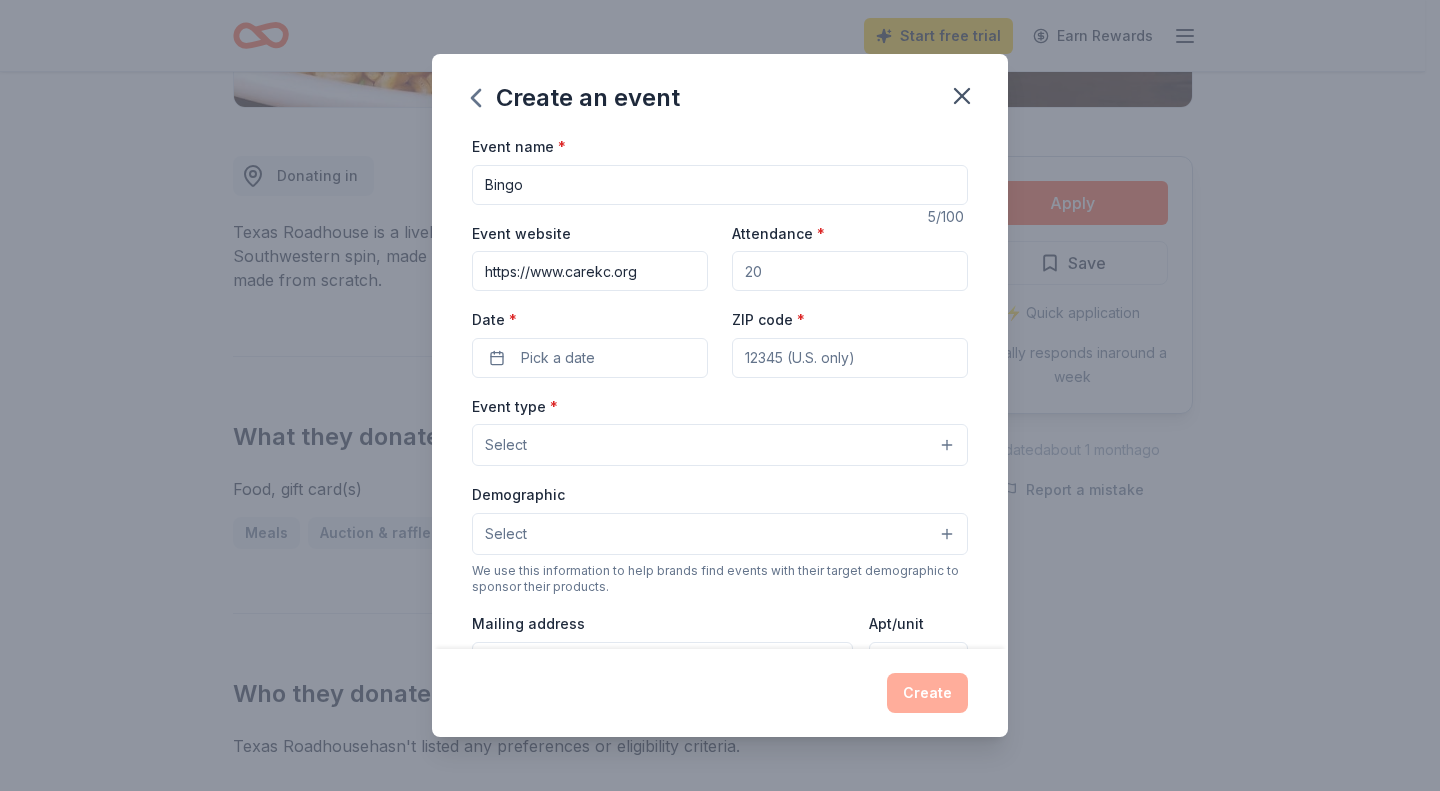 click on "Attendance *" at bounding box center (850, 271) 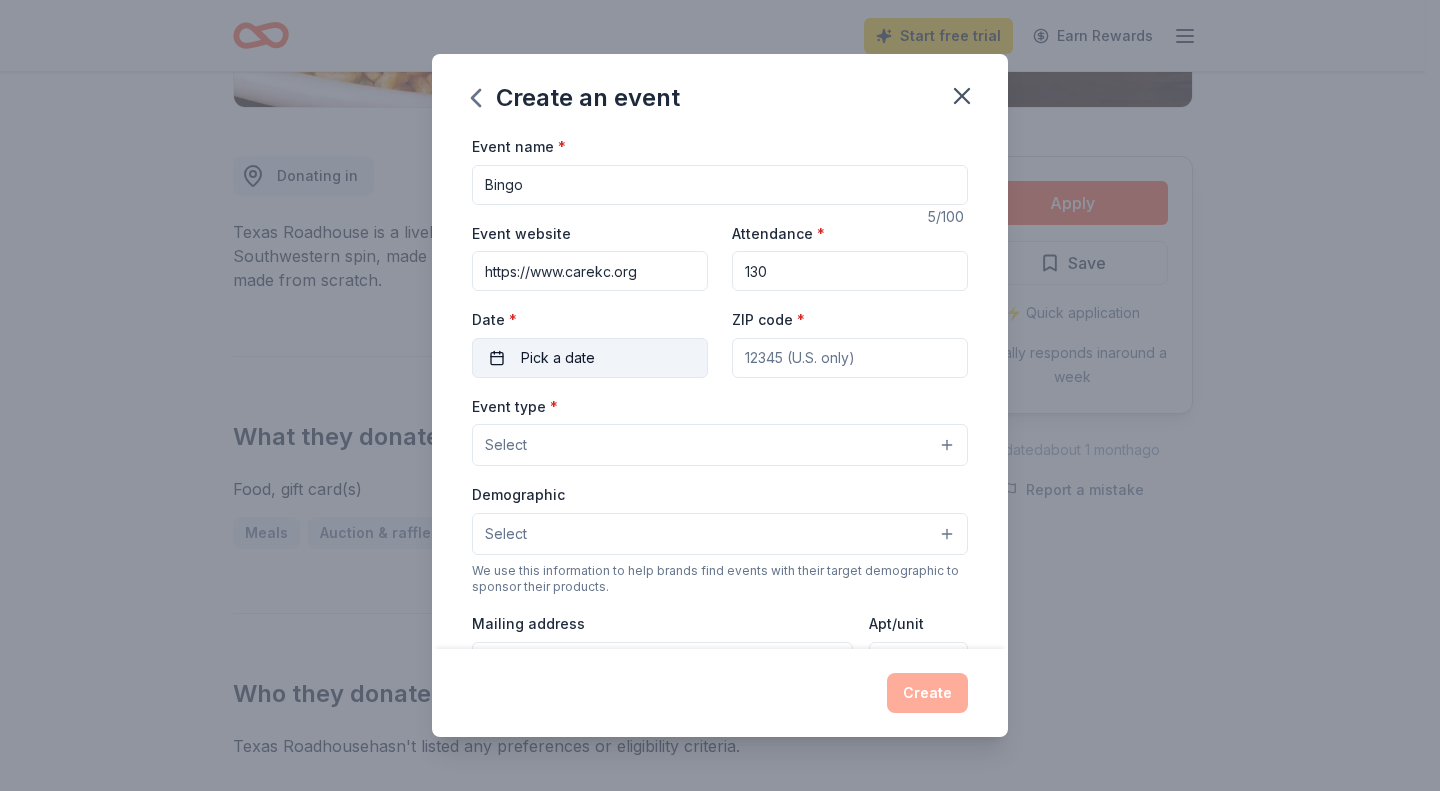 type on "130" 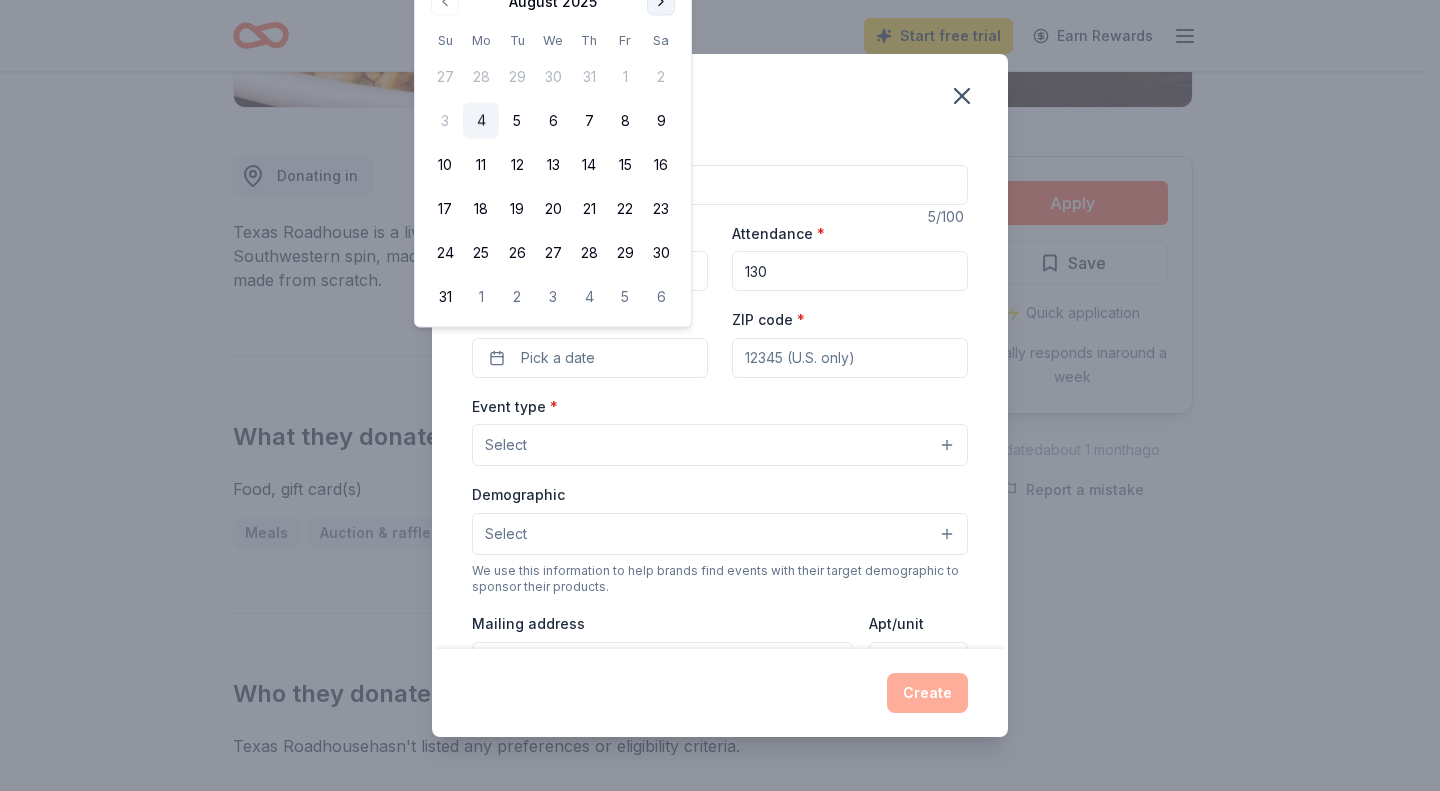 click at bounding box center [661, 2] 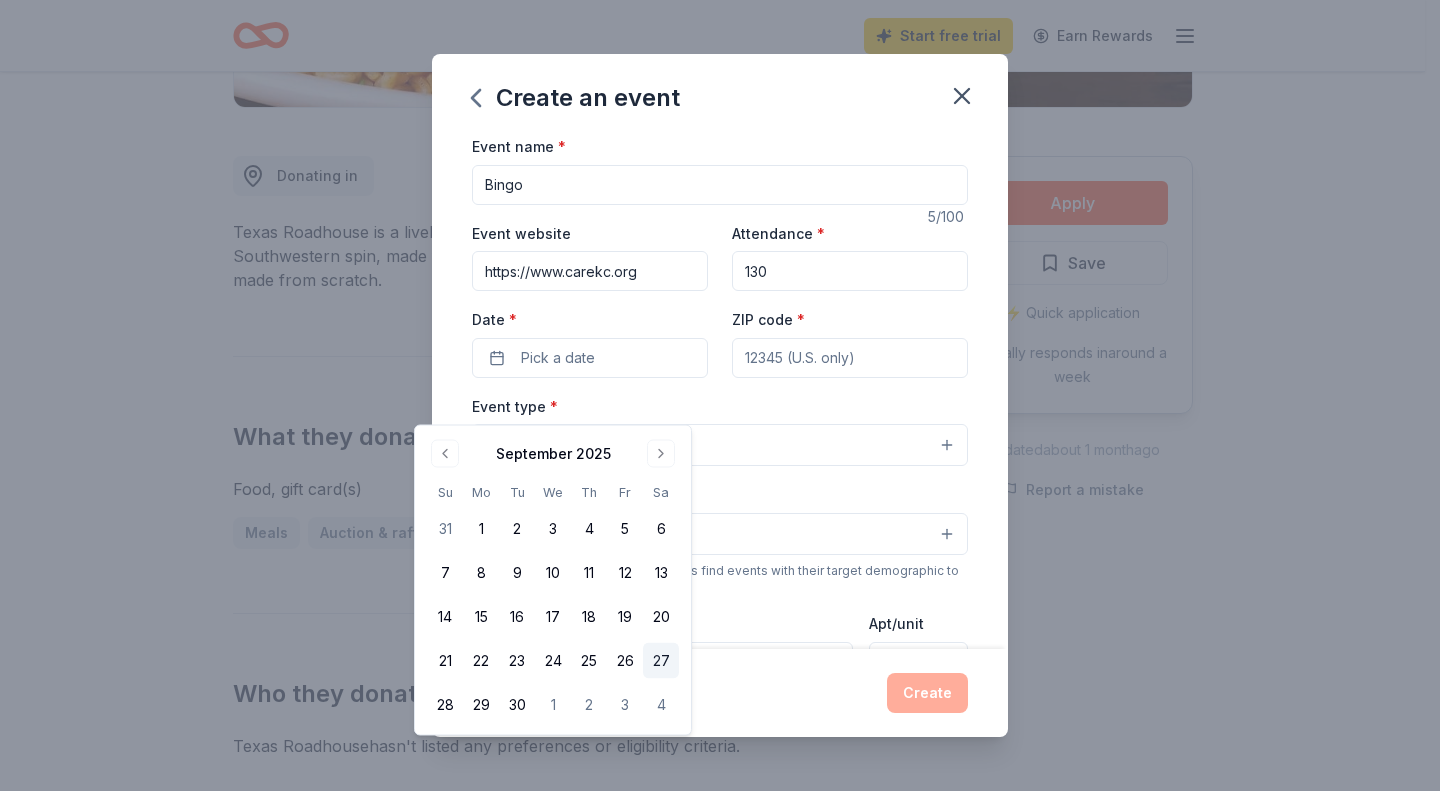 click on "27" at bounding box center [661, 661] 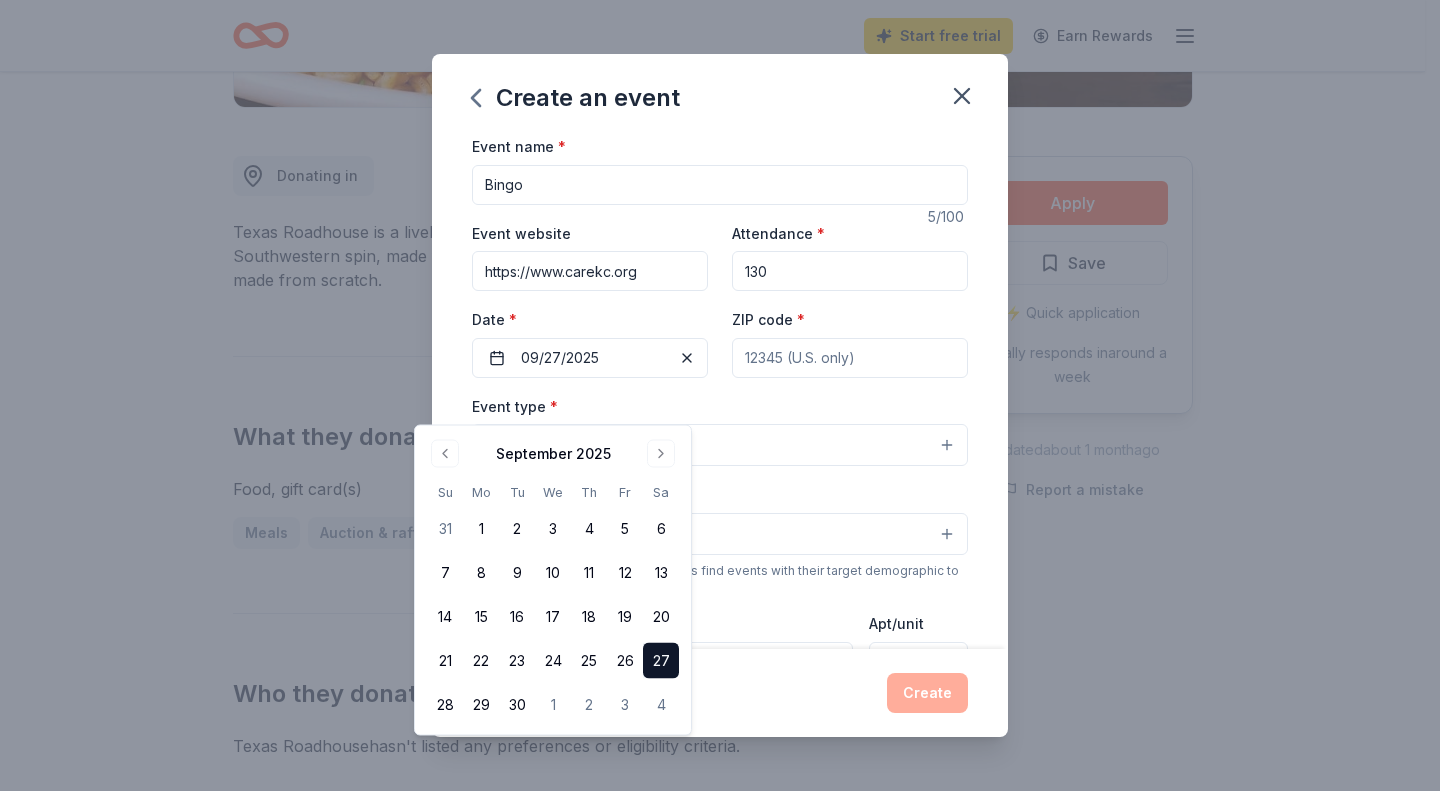 click on "ZIP code *" at bounding box center [850, 358] 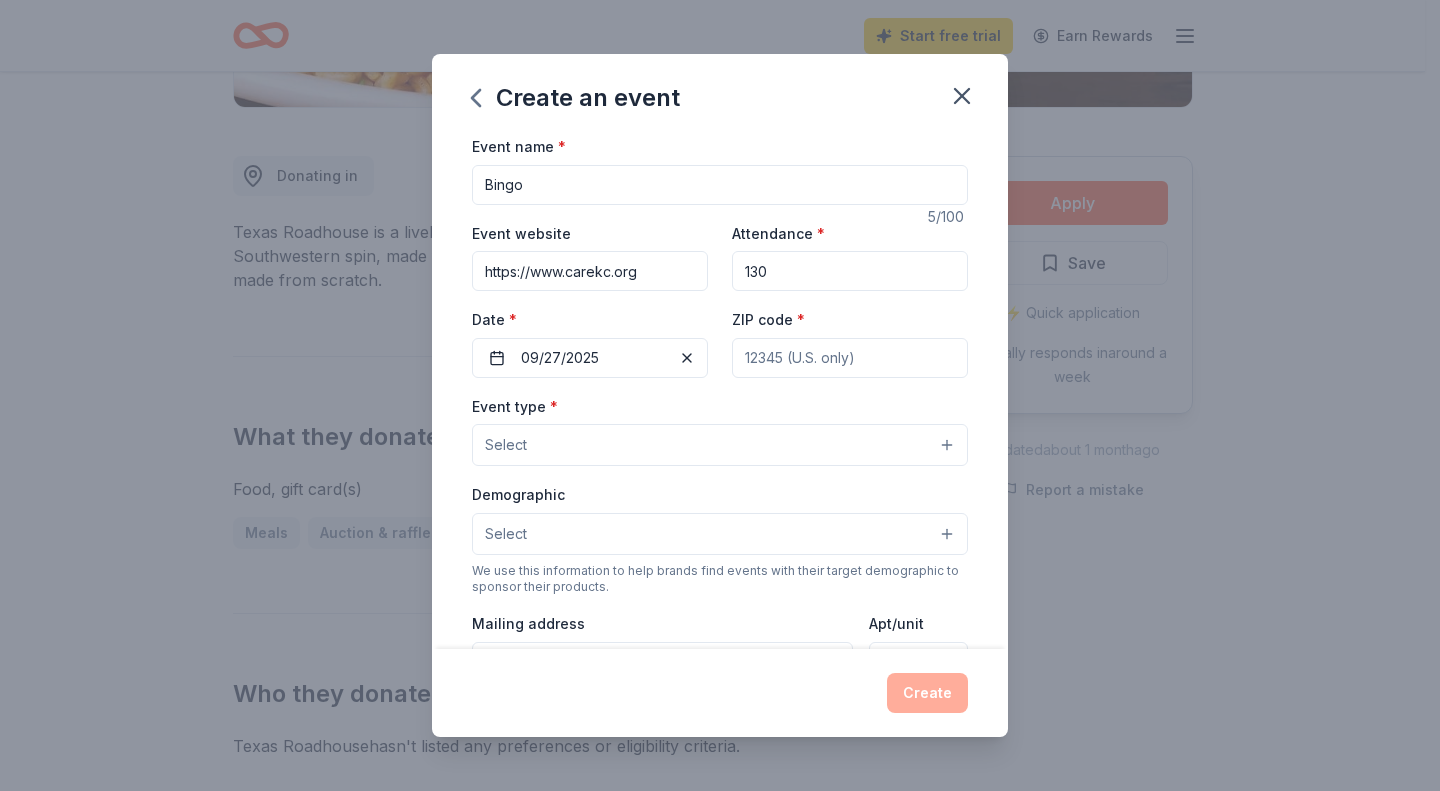 type on "4" 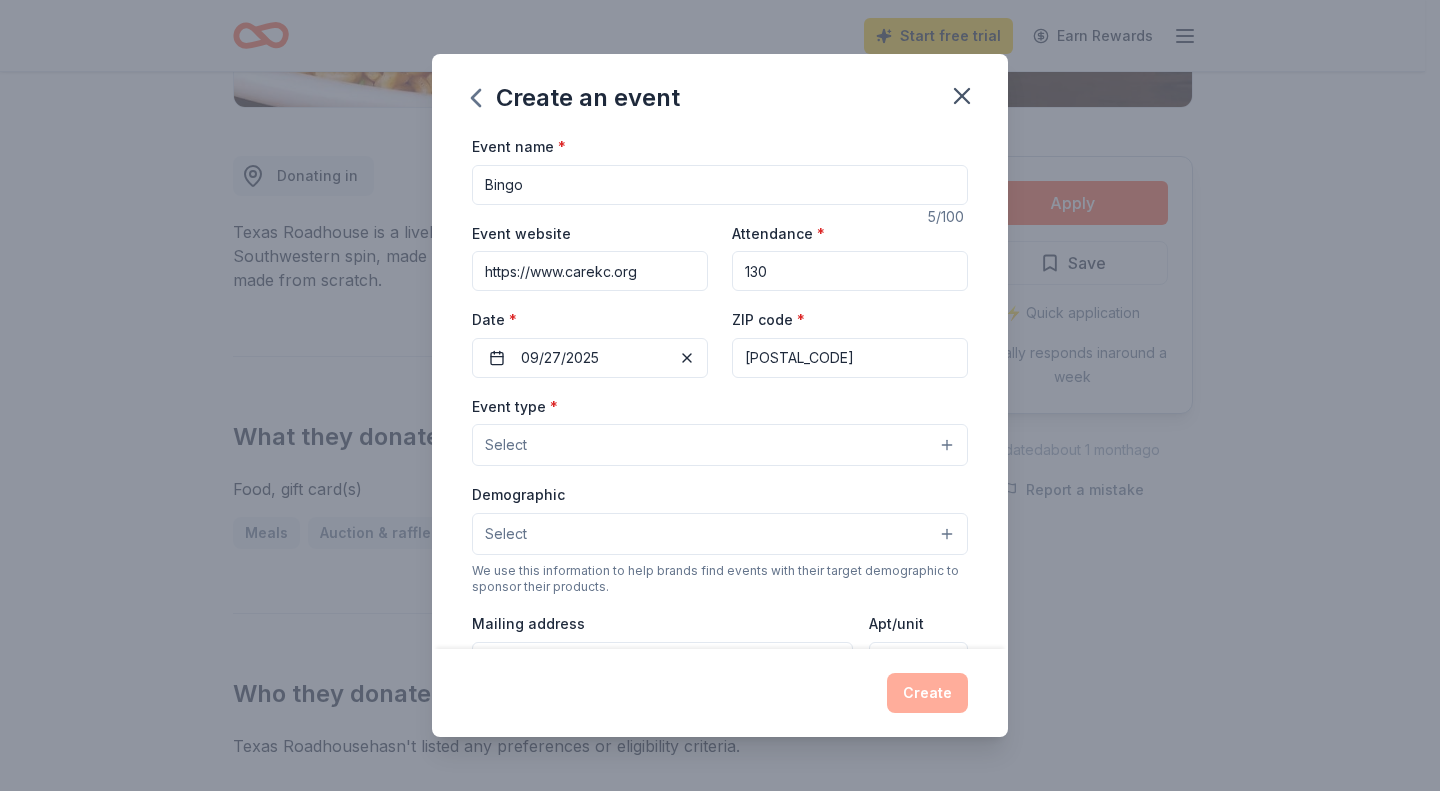 type on "[POSTAL_CODE]" 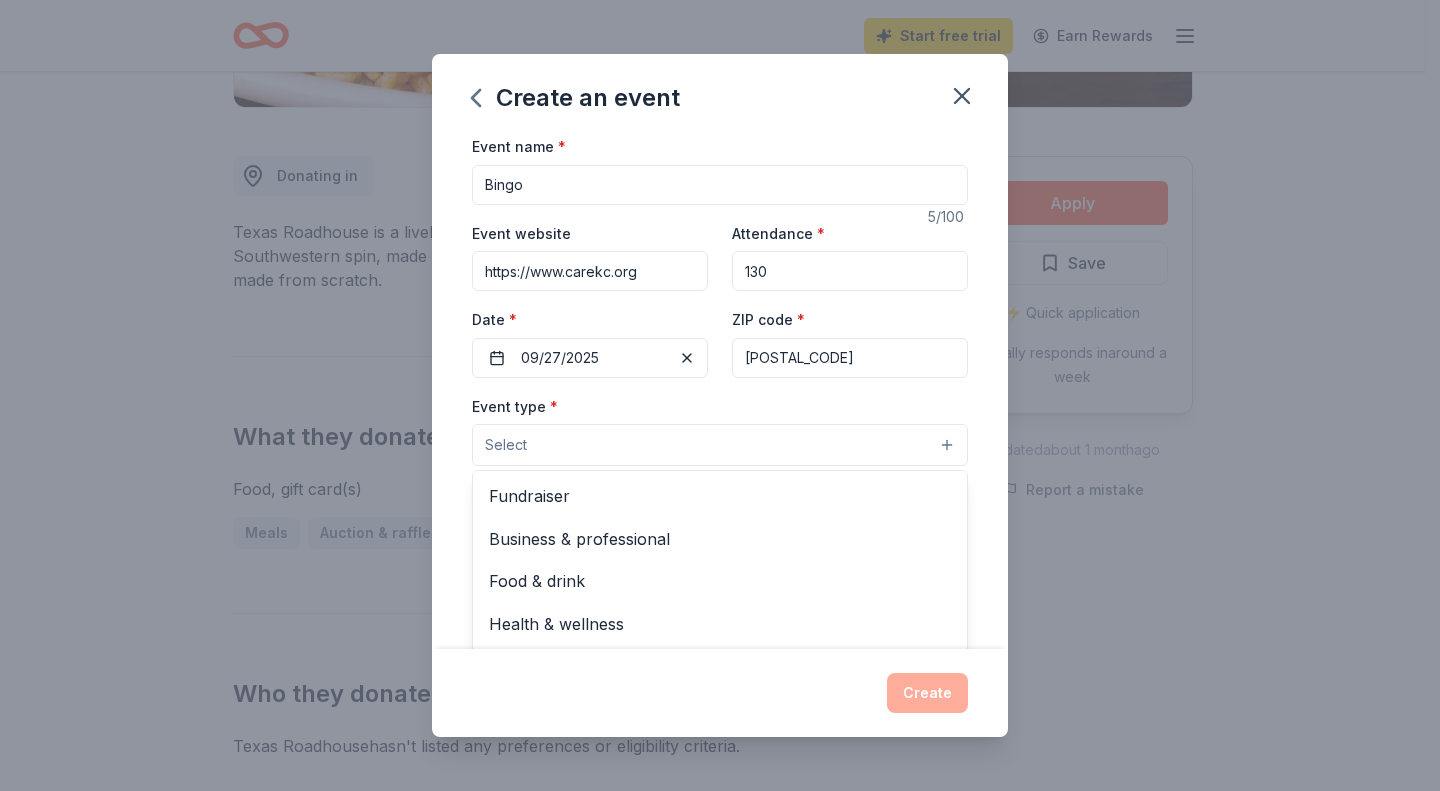 scroll, scrollTop: 100, scrollLeft: 0, axis: vertical 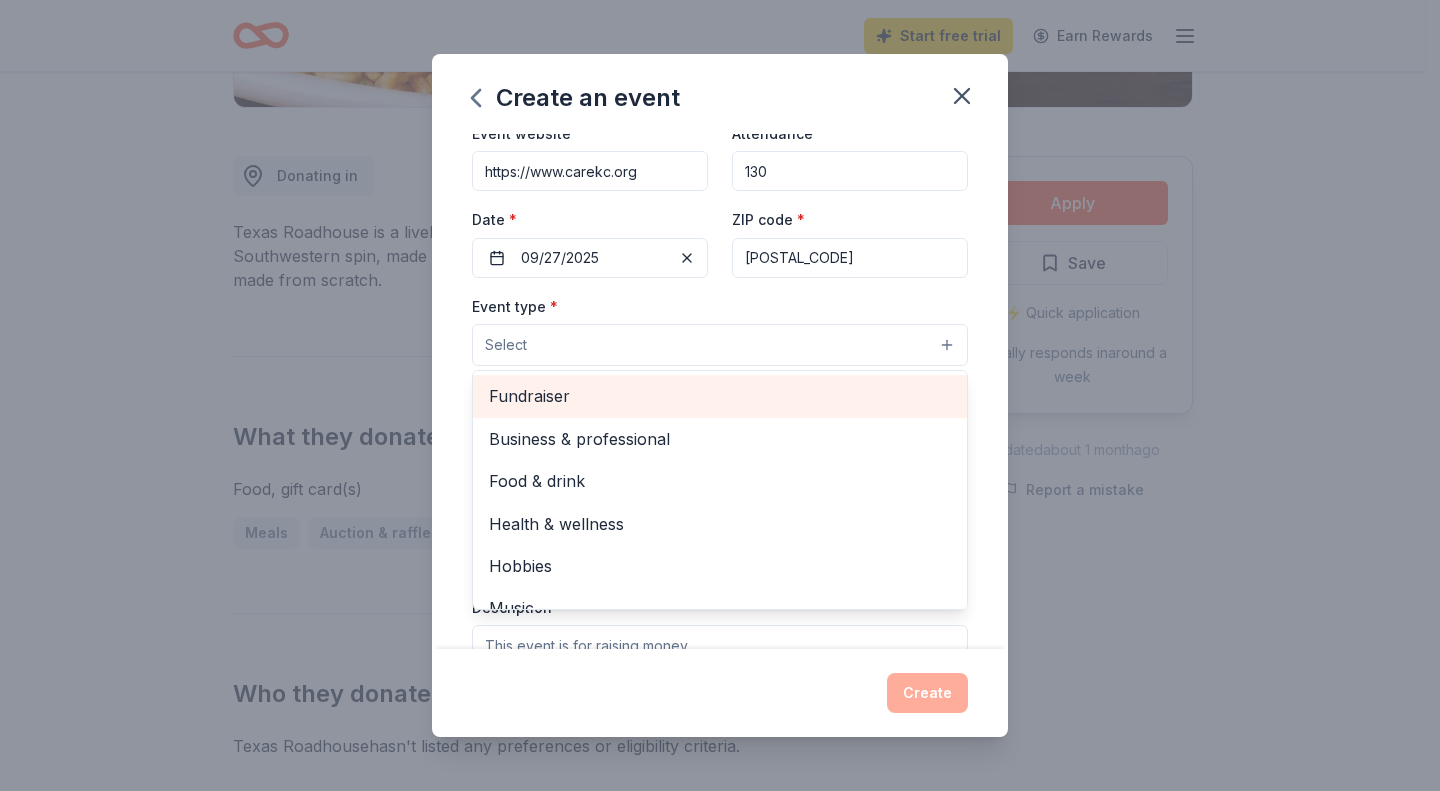click on "Fundraiser" at bounding box center (720, 396) 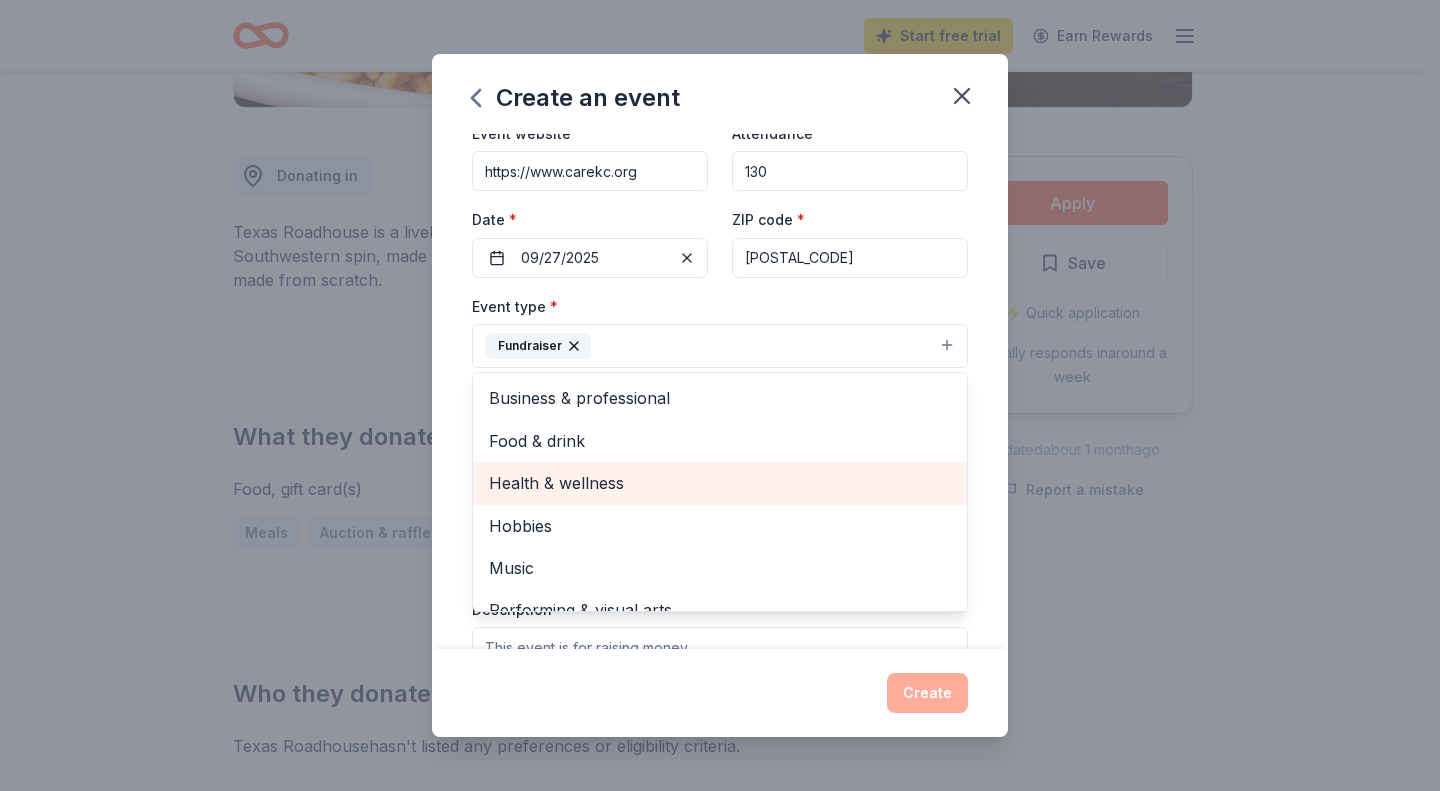 scroll, scrollTop: 27, scrollLeft: 0, axis: vertical 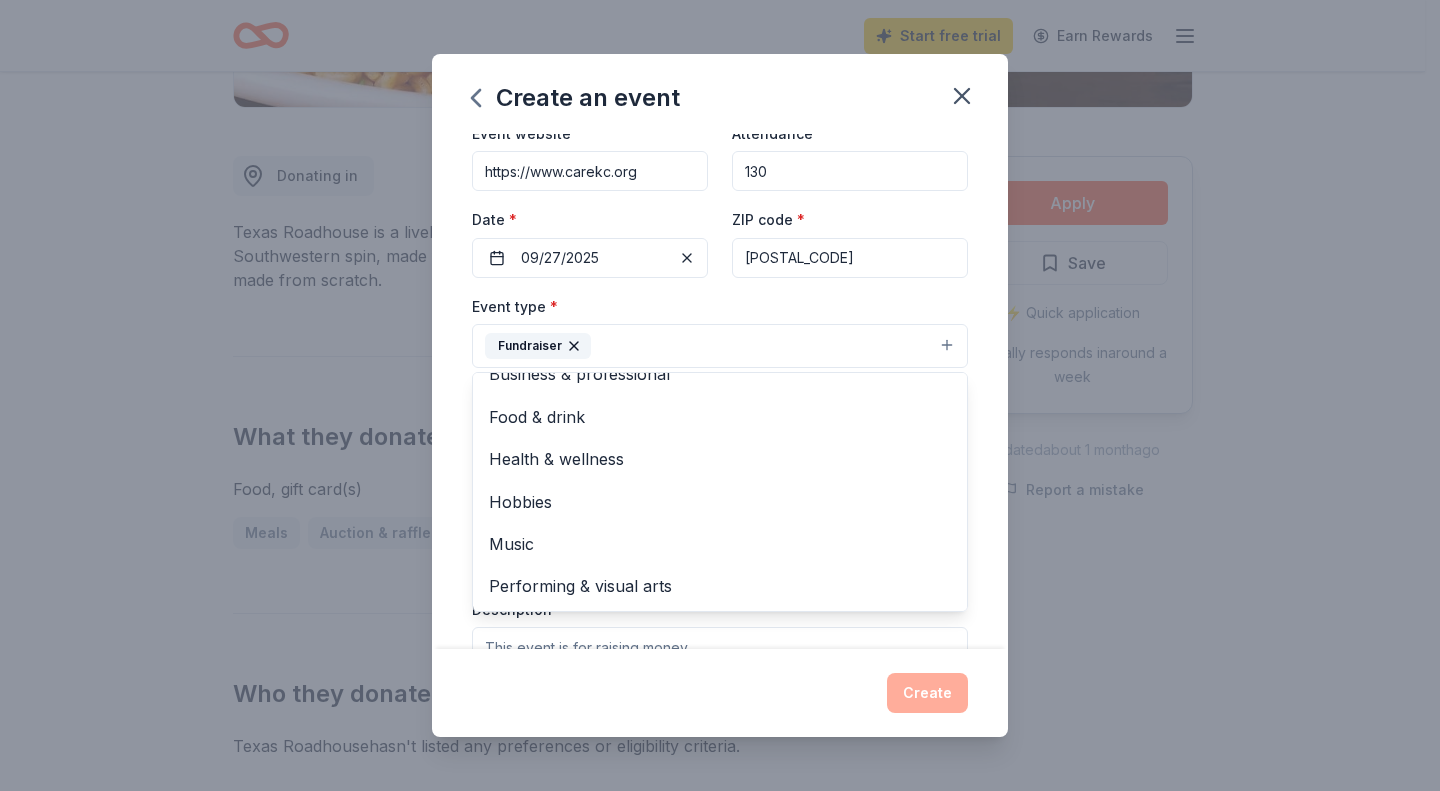 click on "Event name * Bingo 5 /100 Event website https://www.carekc.org Attendance * 130 Date * 09/27/2025 ZIP code * [POSTAL_CODE] Event type * Fundraiser Business & professional Food & drink Health & wellness Hobbies Music Performing & visual arts Demographic Select We use this information to help brands find events with their target demographic to sponsor their products. Mailing address Apt/unit Description What are you looking for? * Auction & raffle Meals Snacks Desserts Alcohol Beverages Send me reminders Email me reminders of donor application deadlines Recurring event" at bounding box center [720, 391] 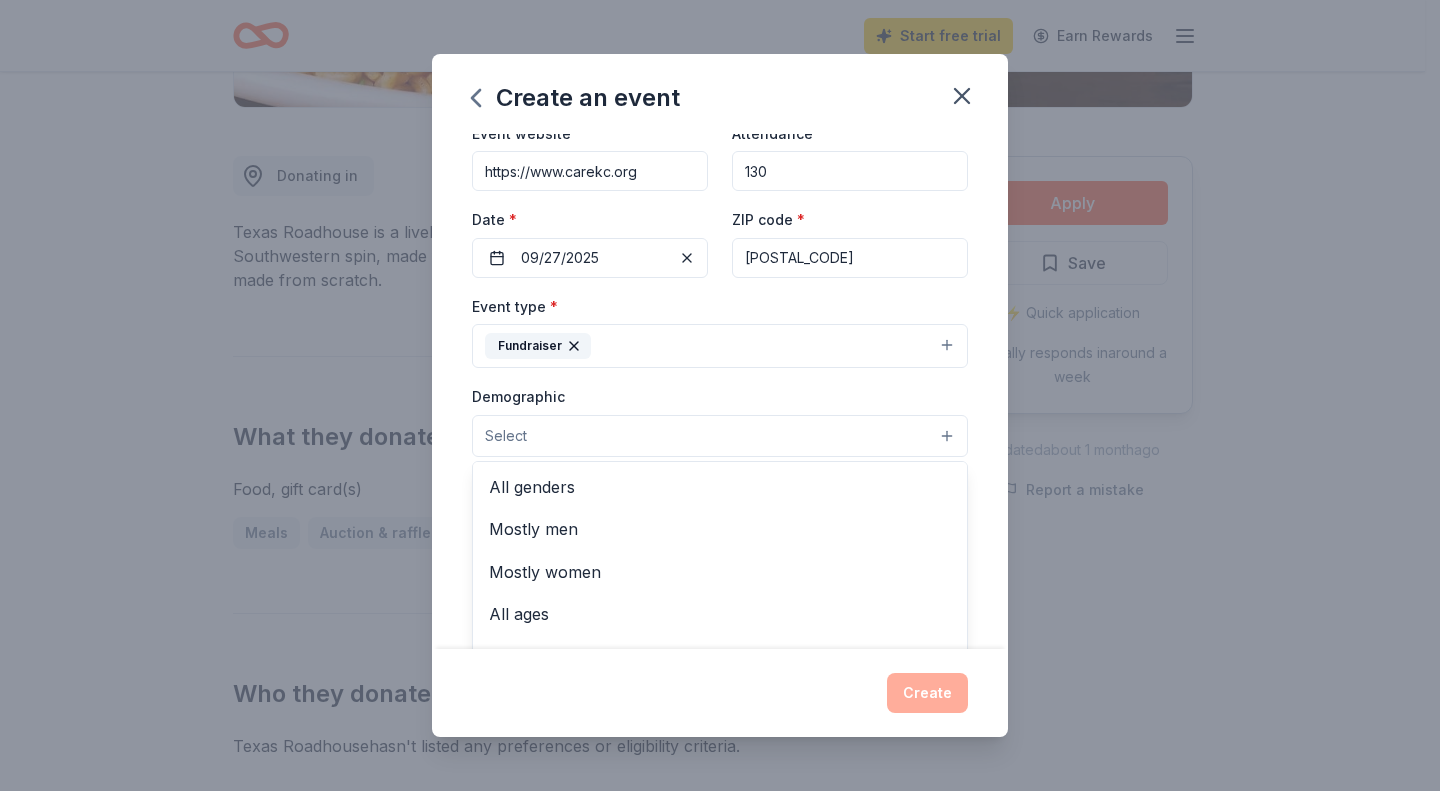 click on "Select" at bounding box center (720, 436) 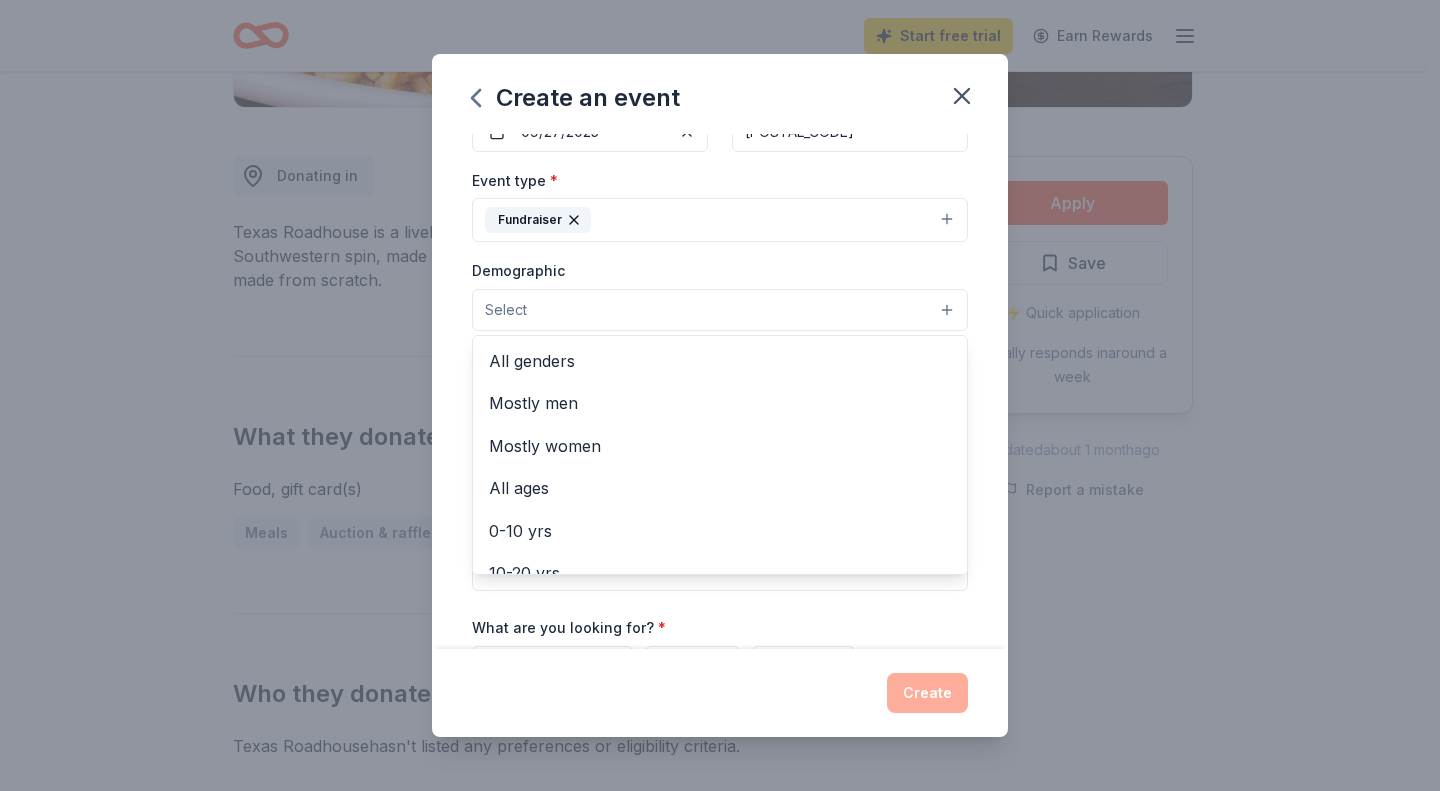 scroll, scrollTop: 400, scrollLeft: 0, axis: vertical 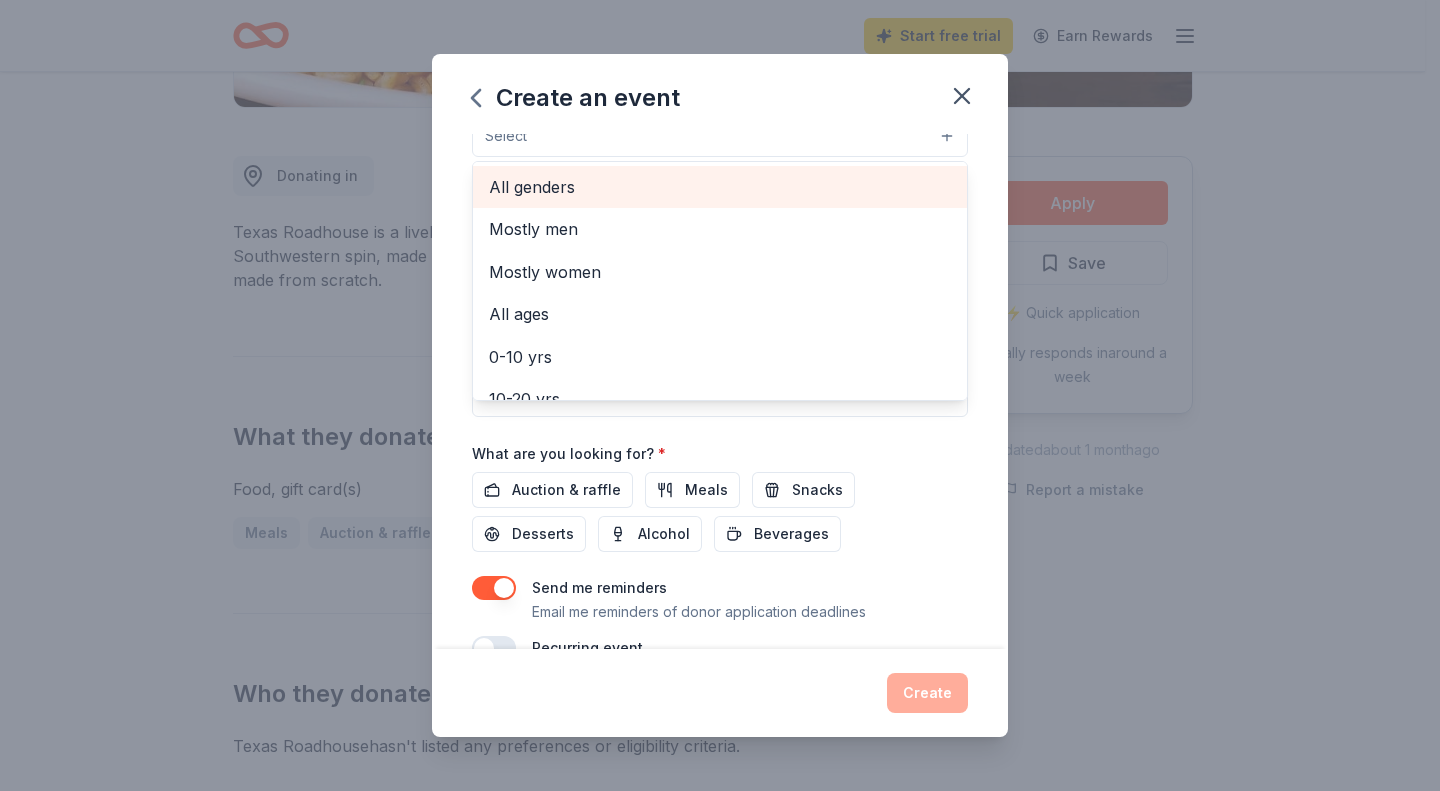 click on "All genders" at bounding box center (720, 187) 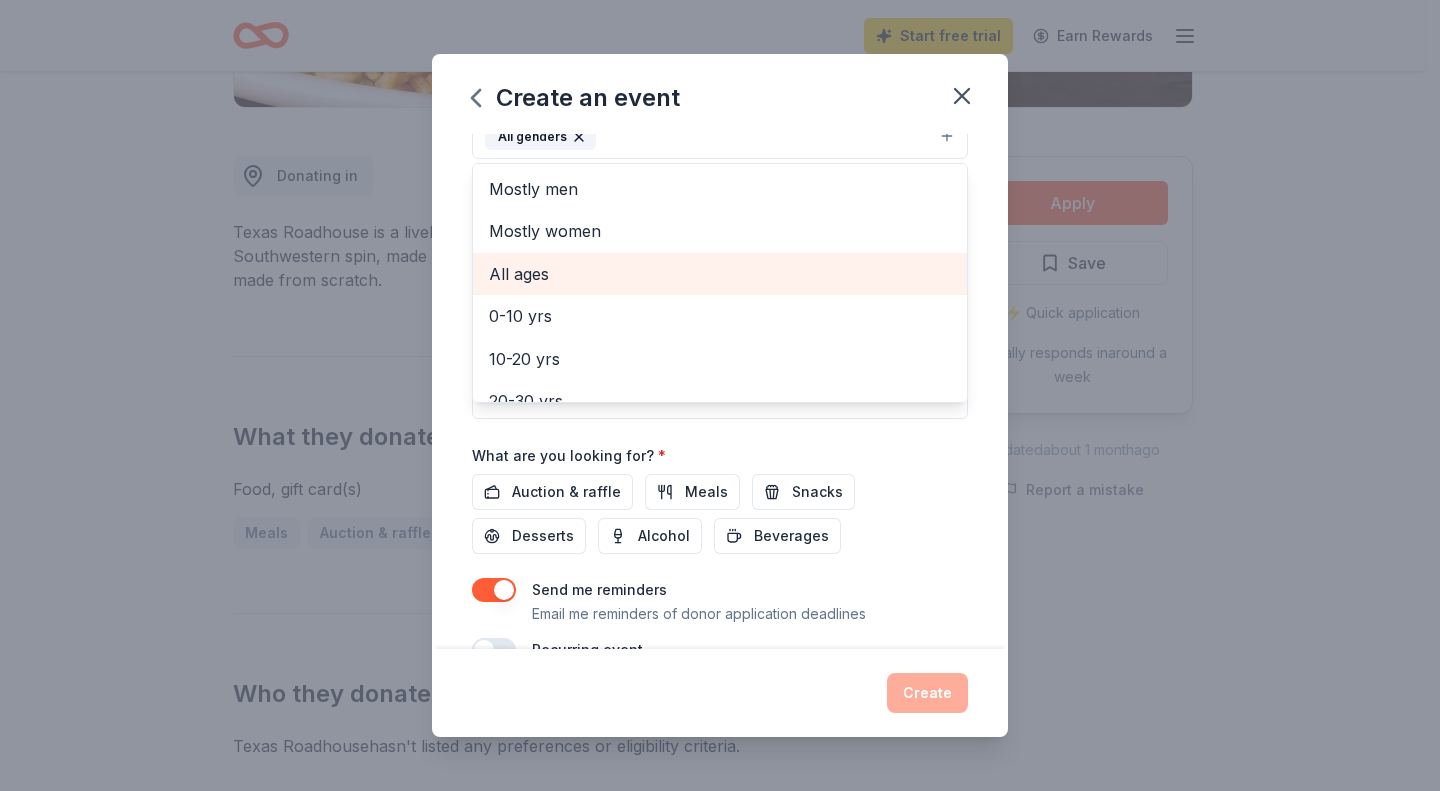 click on "All ages" at bounding box center (720, 274) 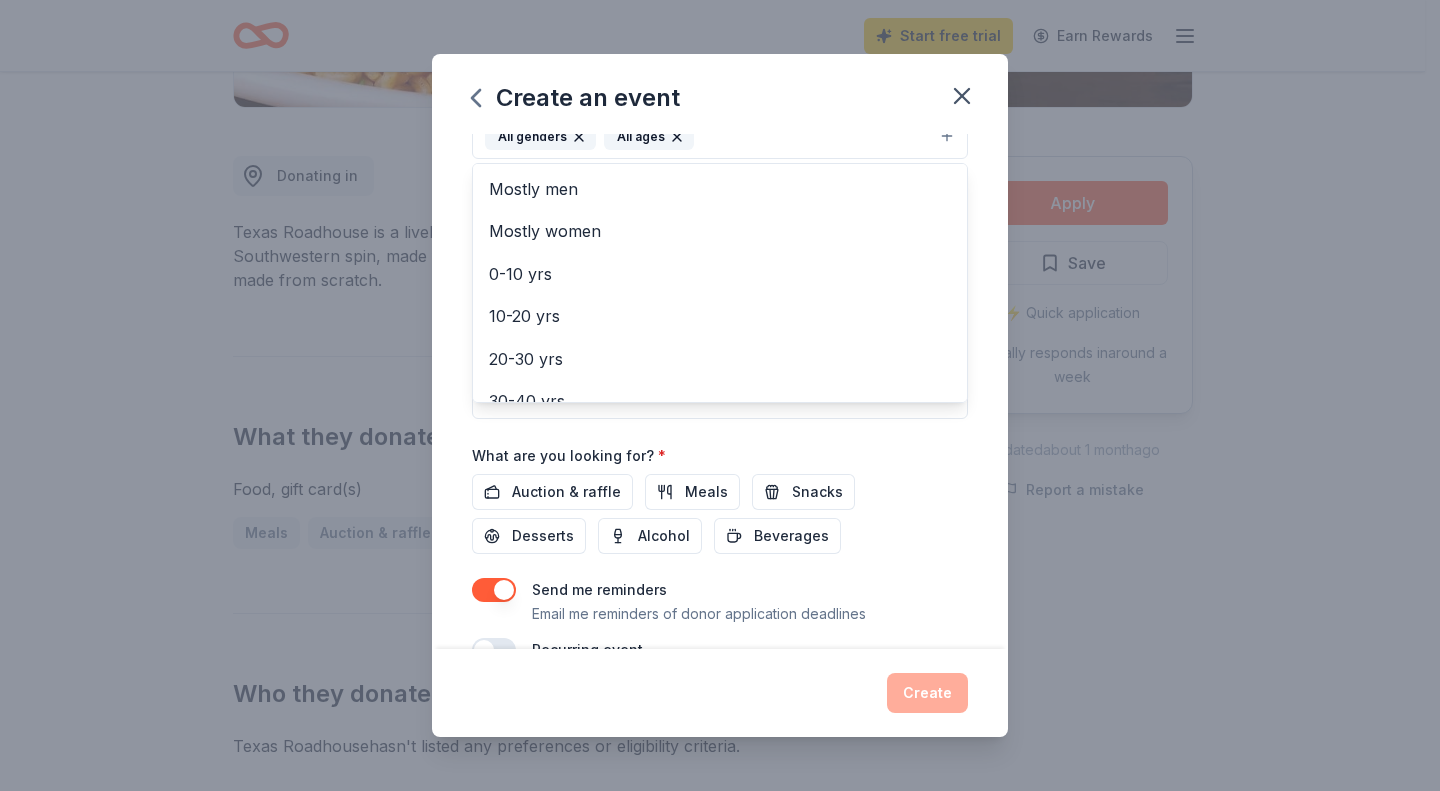 click on "Event name * Bingo 5 /100 Event website https://www.carekc.org Attendance * 130 Date * 09/27/2025 ZIP code * 64050 Event type * Fundraiser Demographic All genders All ages Mostly men Mostly women 0-10 yrs 10-20 yrs 20-30 yrs 30-40 yrs 40-50 yrs 50-60 yrs 60-70 yrs 70-80 yrs 80+ yrs We use this information to help brands find events with their target demographic to sponsor their products. Mailing address Apt/unit Description What are you looking for? * Auction & raffle Meals Snacks Desserts Alcohol Beverages Send me reminders Email me reminders of donor application deadlines Recurring event" at bounding box center [720, 391] 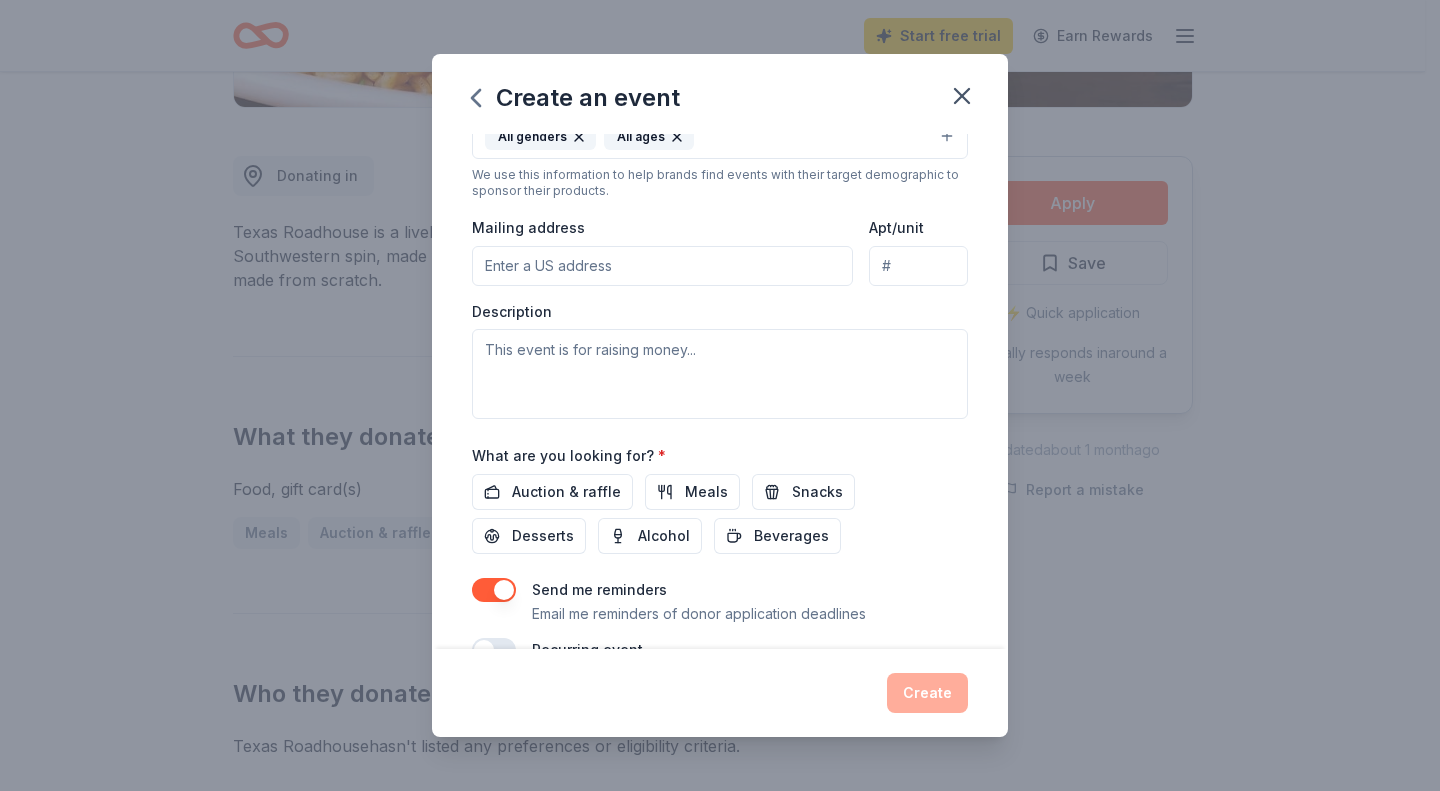 click on "Mailing address" at bounding box center (662, 266) 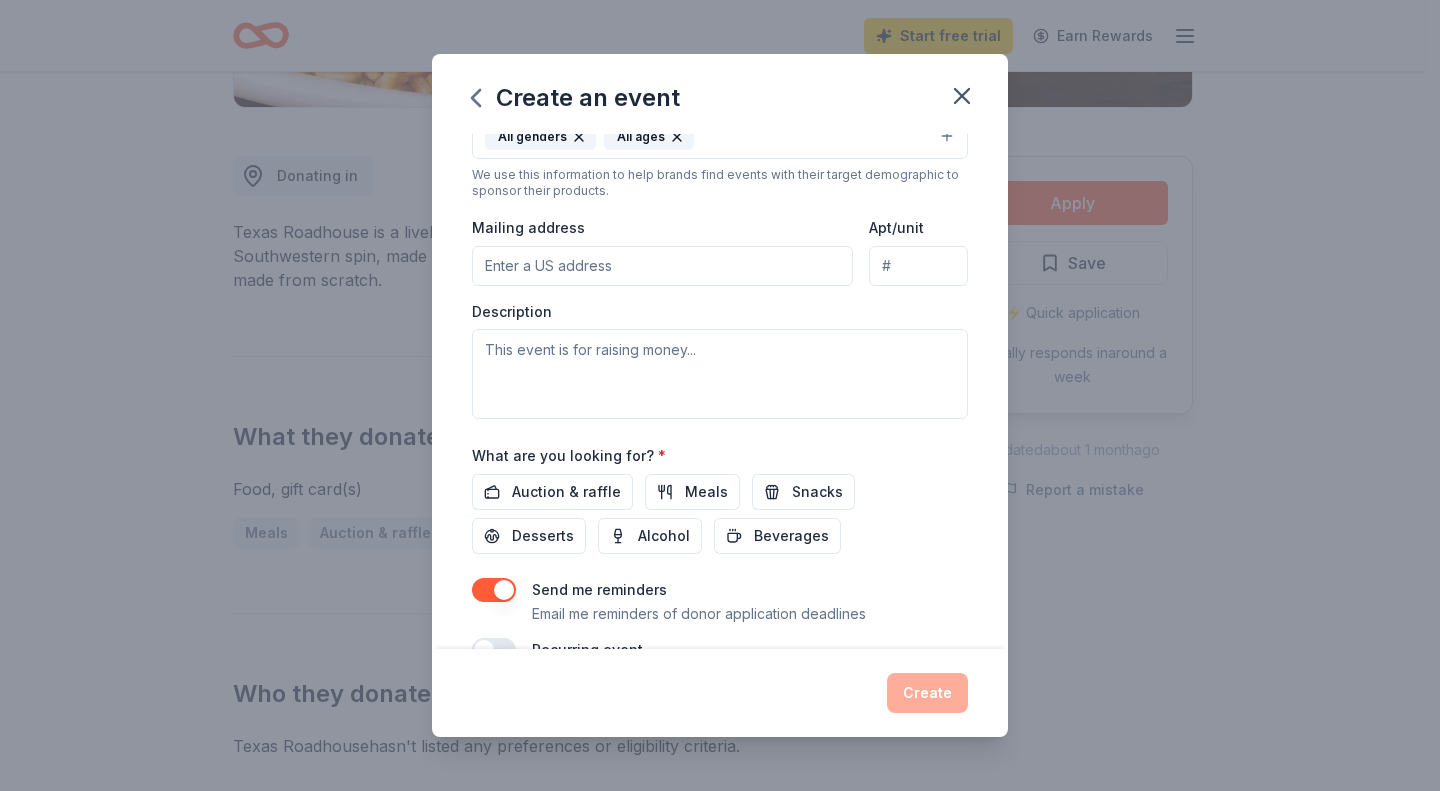 type on "[NUMBER] NW [STREET]" 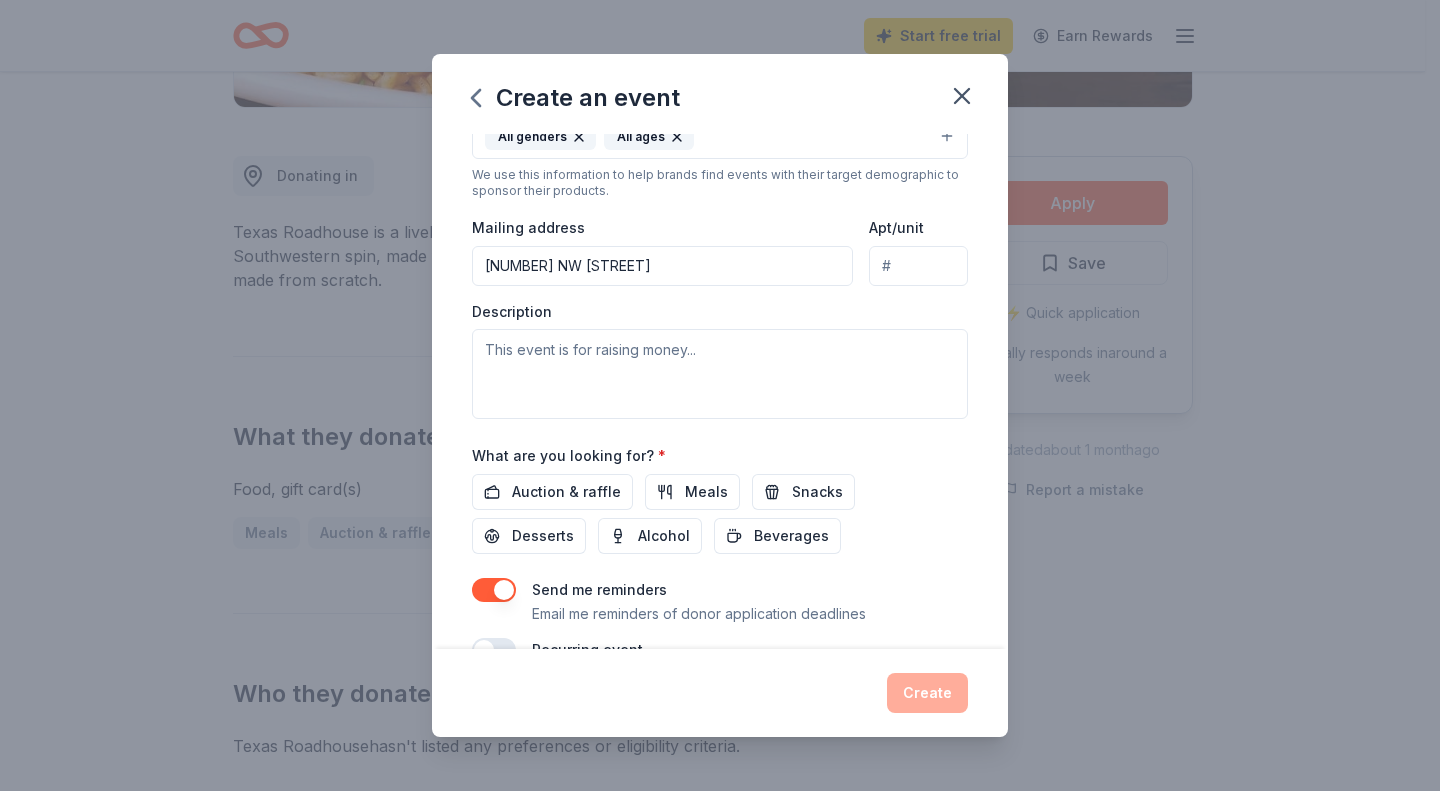 click on "Apt/unit" at bounding box center [918, 266] 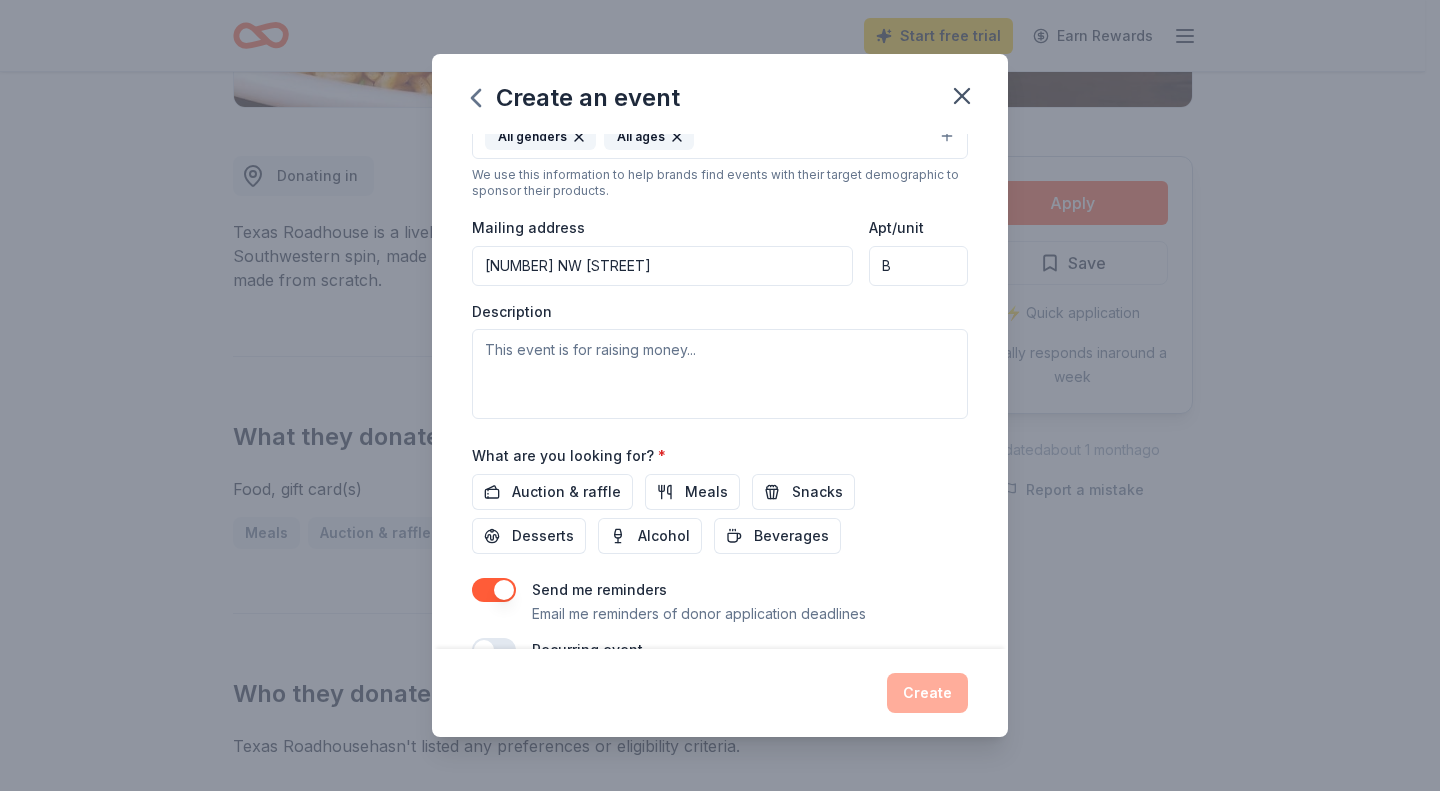 type on "B" 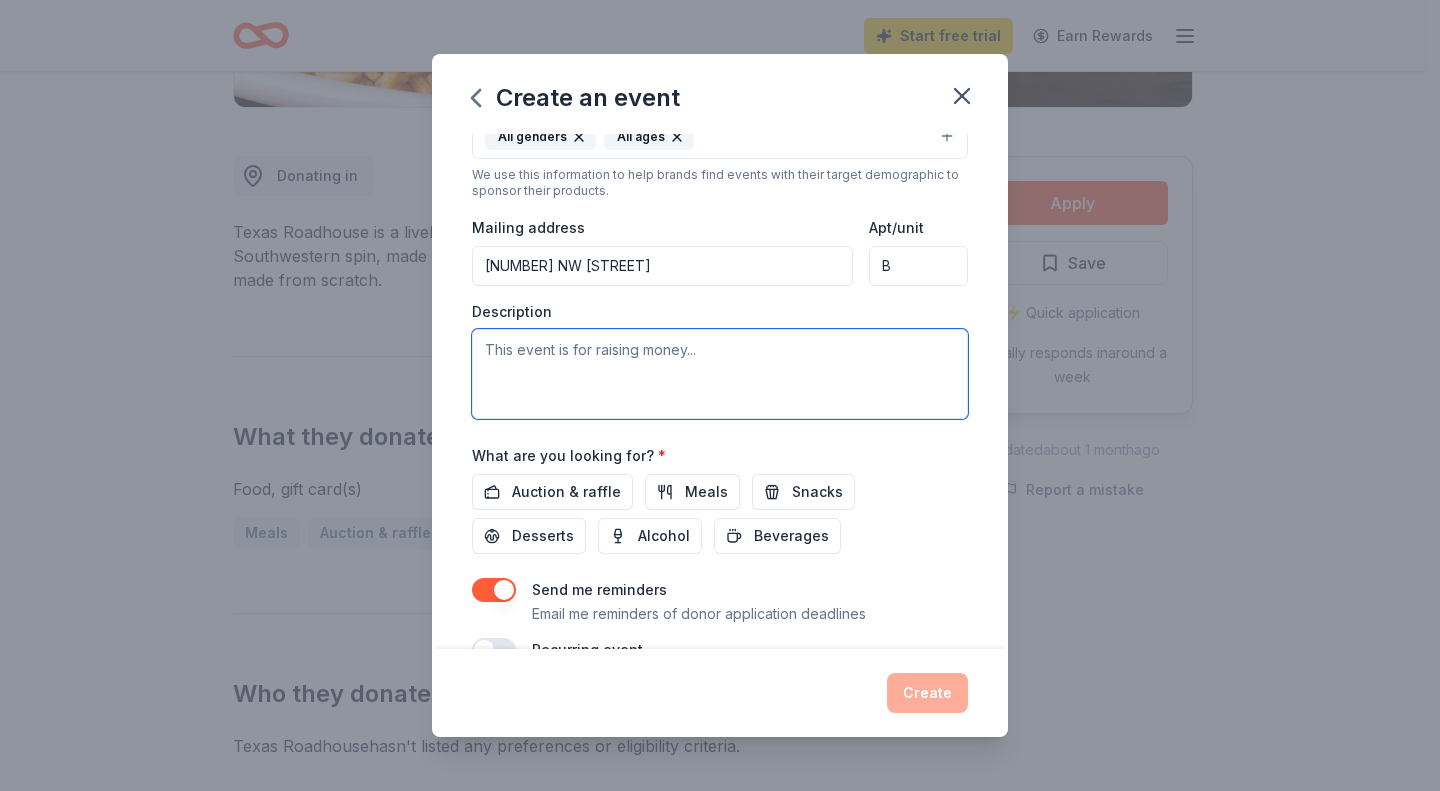 click at bounding box center [720, 374] 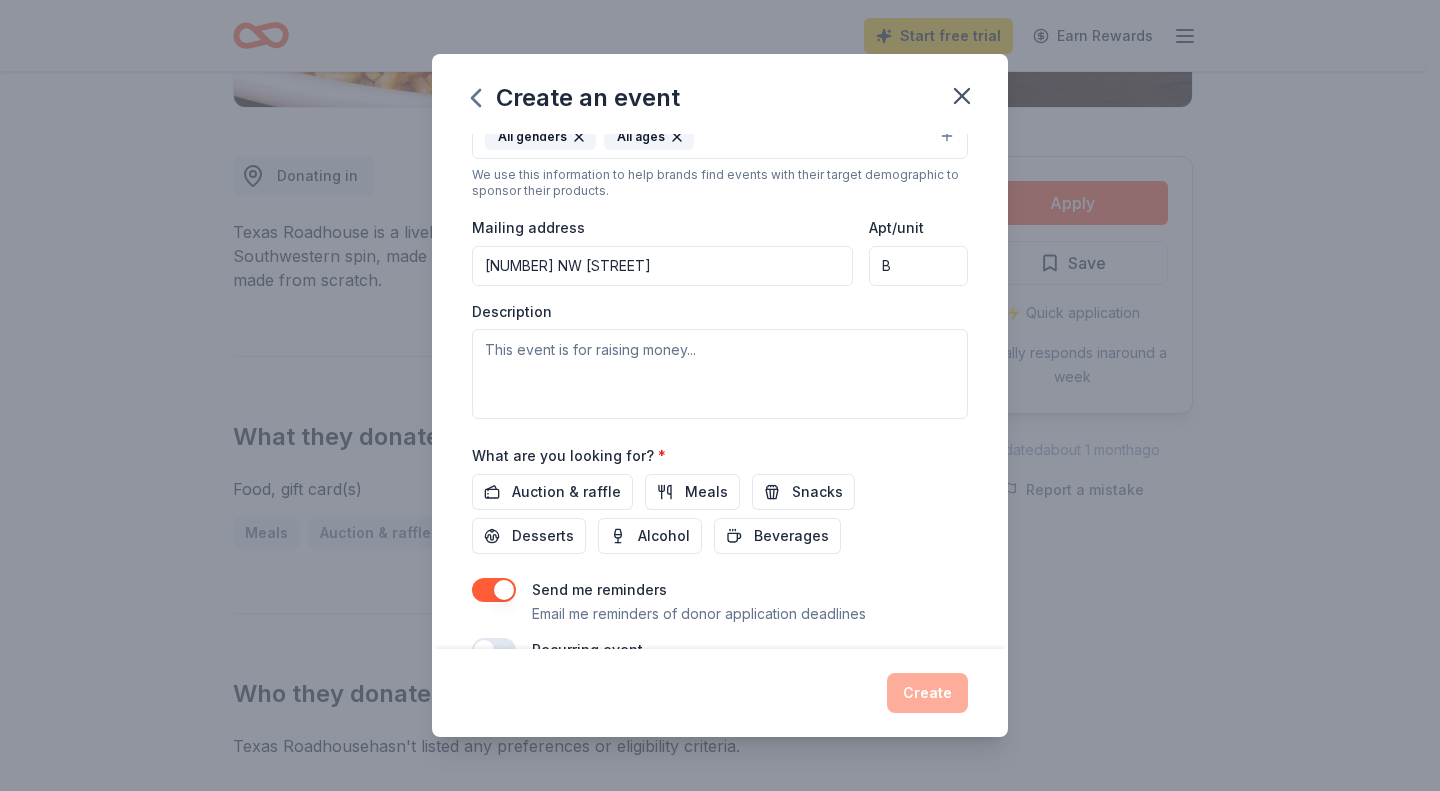 click on "[NUMBER] NW [STREET]" at bounding box center [662, 266] 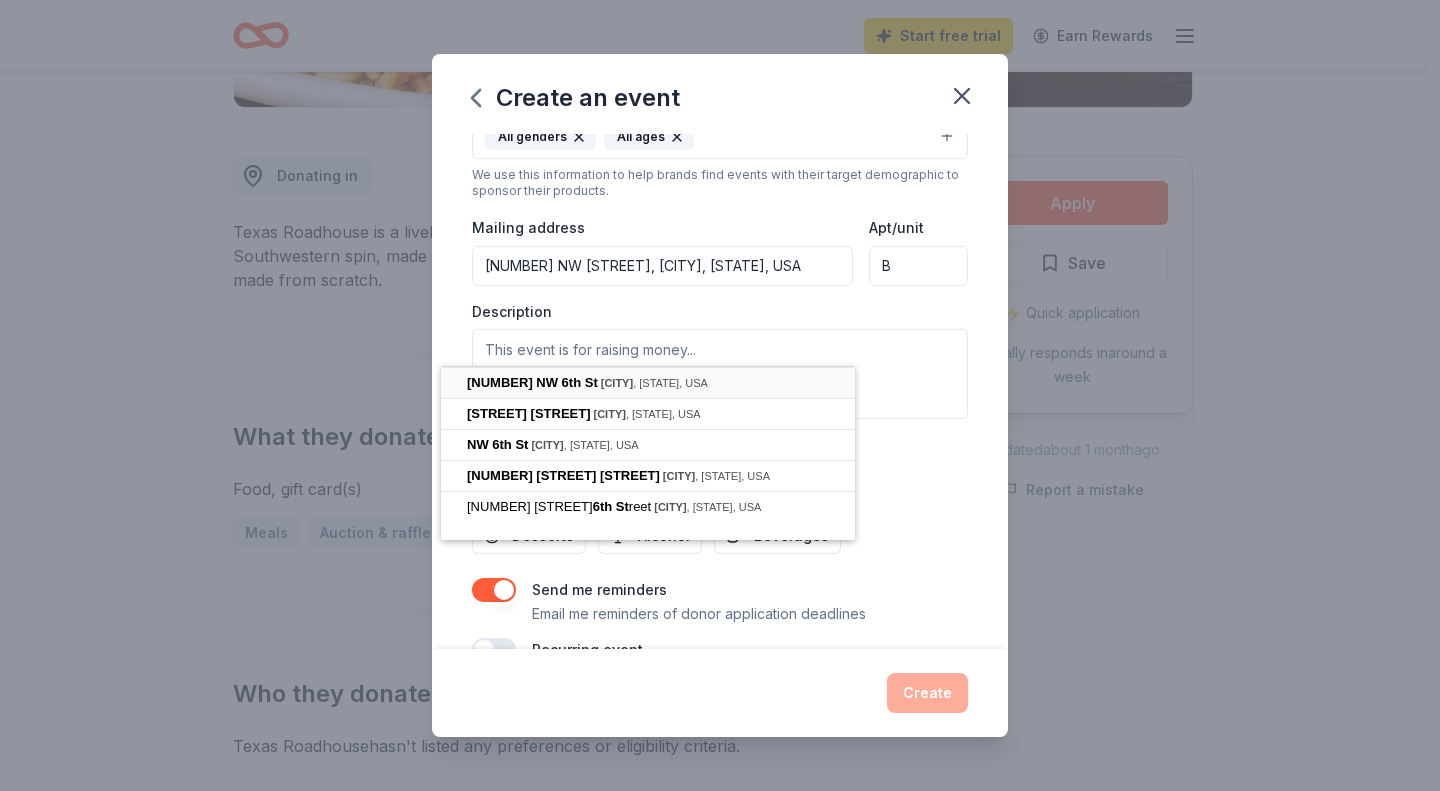 type on "[NUMBER] [STREET], [CITY], [STATE], [POSTAL_CODE]" 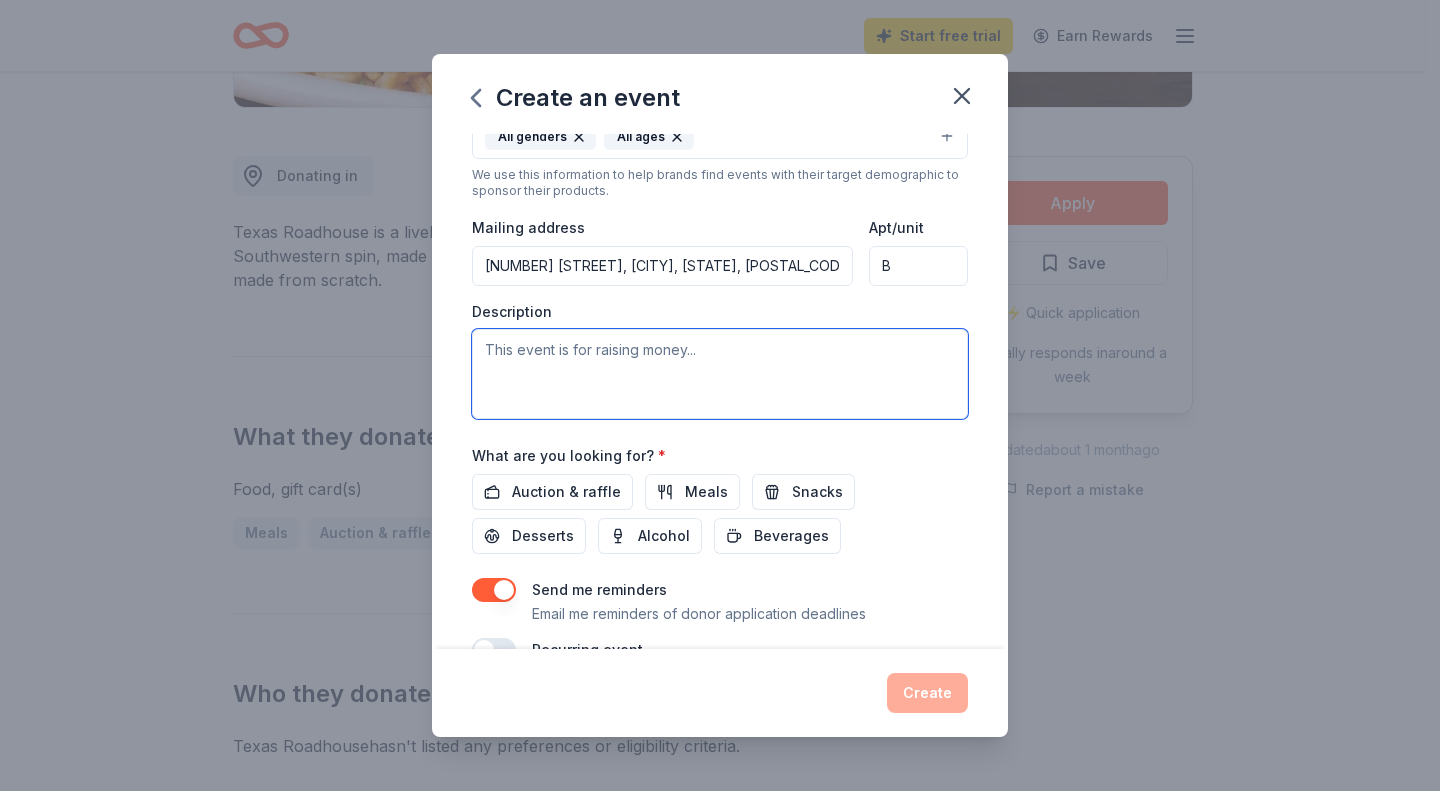 click at bounding box center (720, 374) 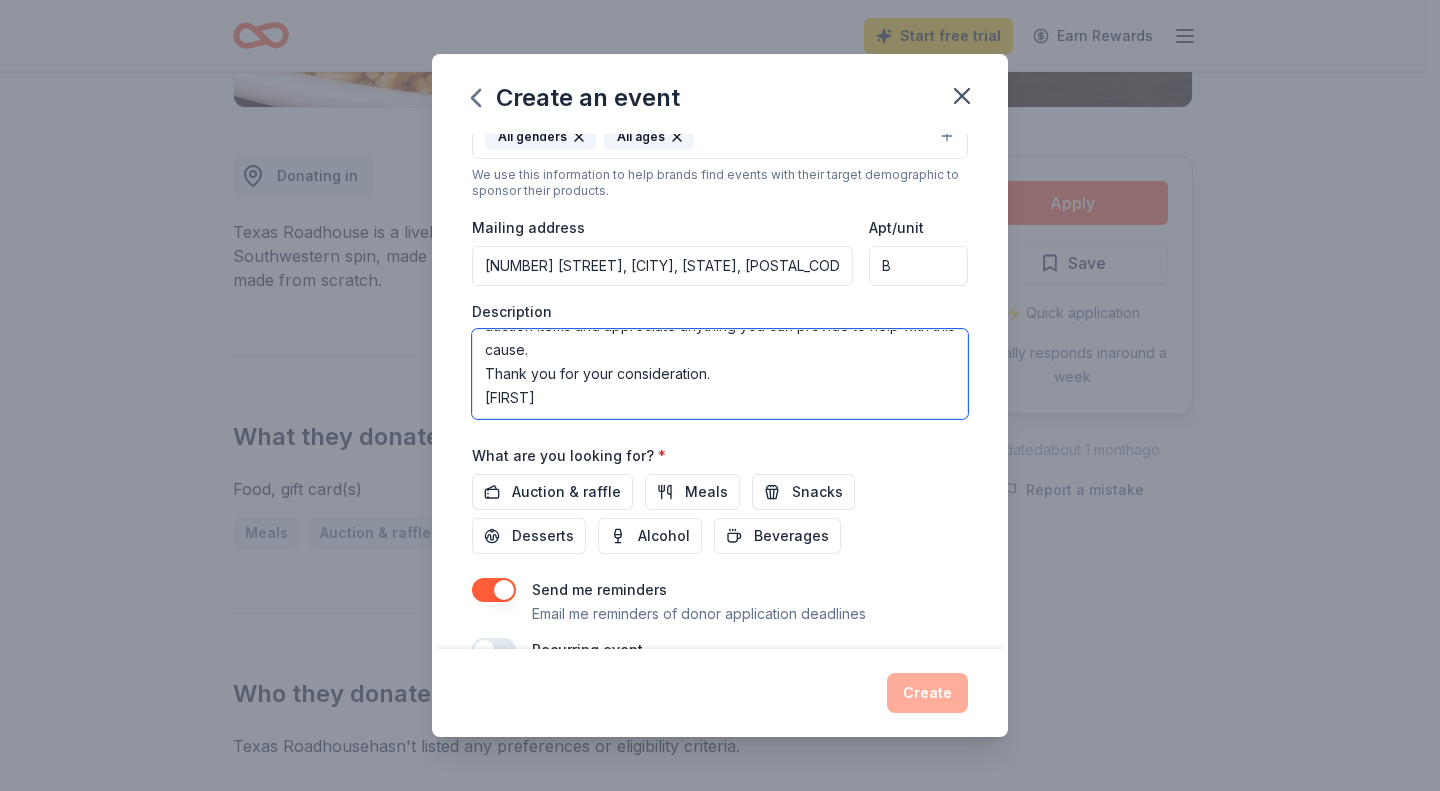 scroll, scrollTop: 324, scrollLeft: 0, axis: vertical 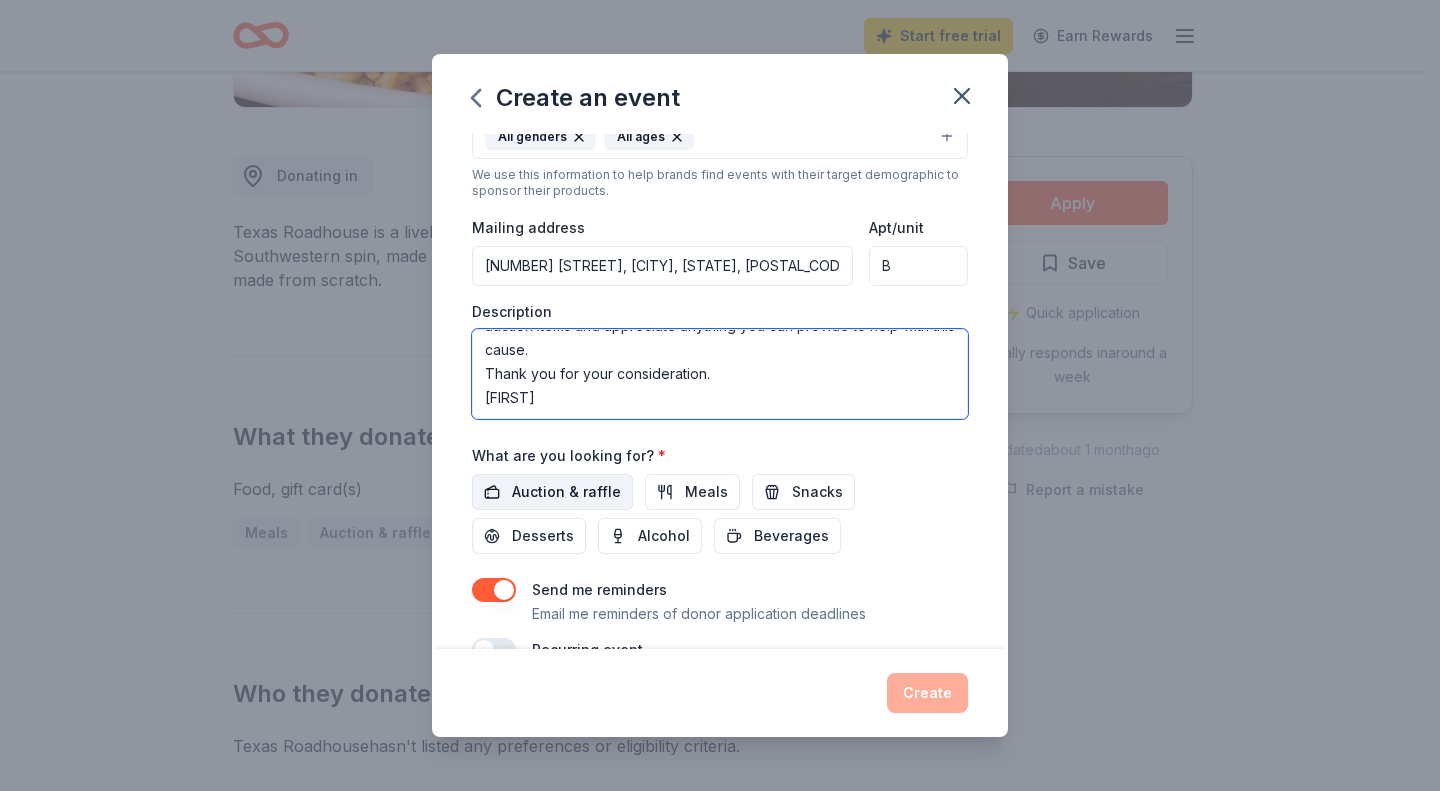 type on "CARE KC is a nonprofit that supports individuals with intellectual disabilities through Camp Moja and other integrative events. Camp Moja specializes in providing a one of a kind experience for these special campers, ensuring they have an ability to build strong social skills, interpersonal skills, a special bond with a staff member and other campers, and other unique experiences where they get to shine and be number one.
We are soliciting donations for our upcoming Bingo fundraiser to help offset costs for campers. We are looking for game prizes and silent auction items and appreciate anything you can provide to help with this cause.
Thank you for your consideration.
[FIRST]" 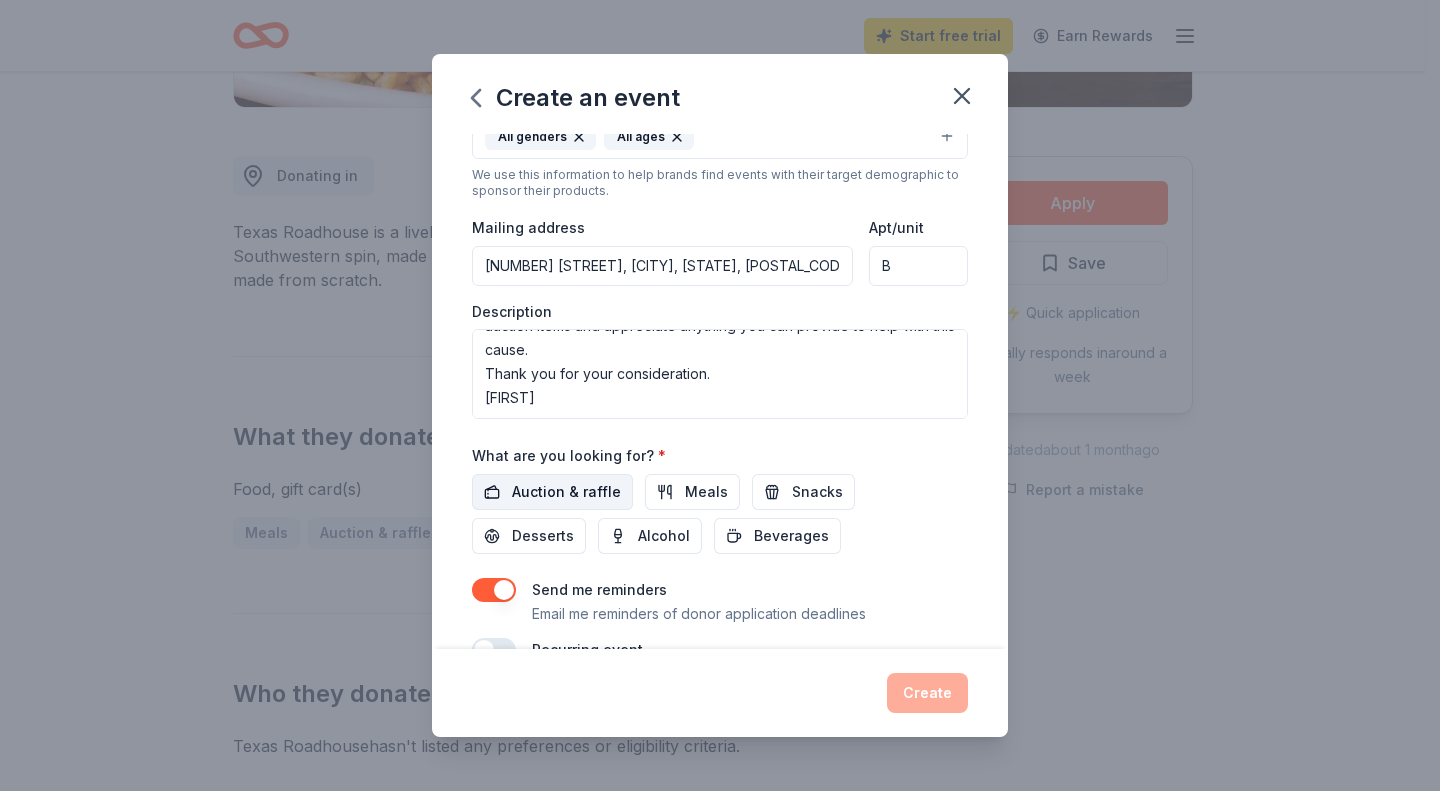click on "Auction & raffle" at bounding box center (566, 492) 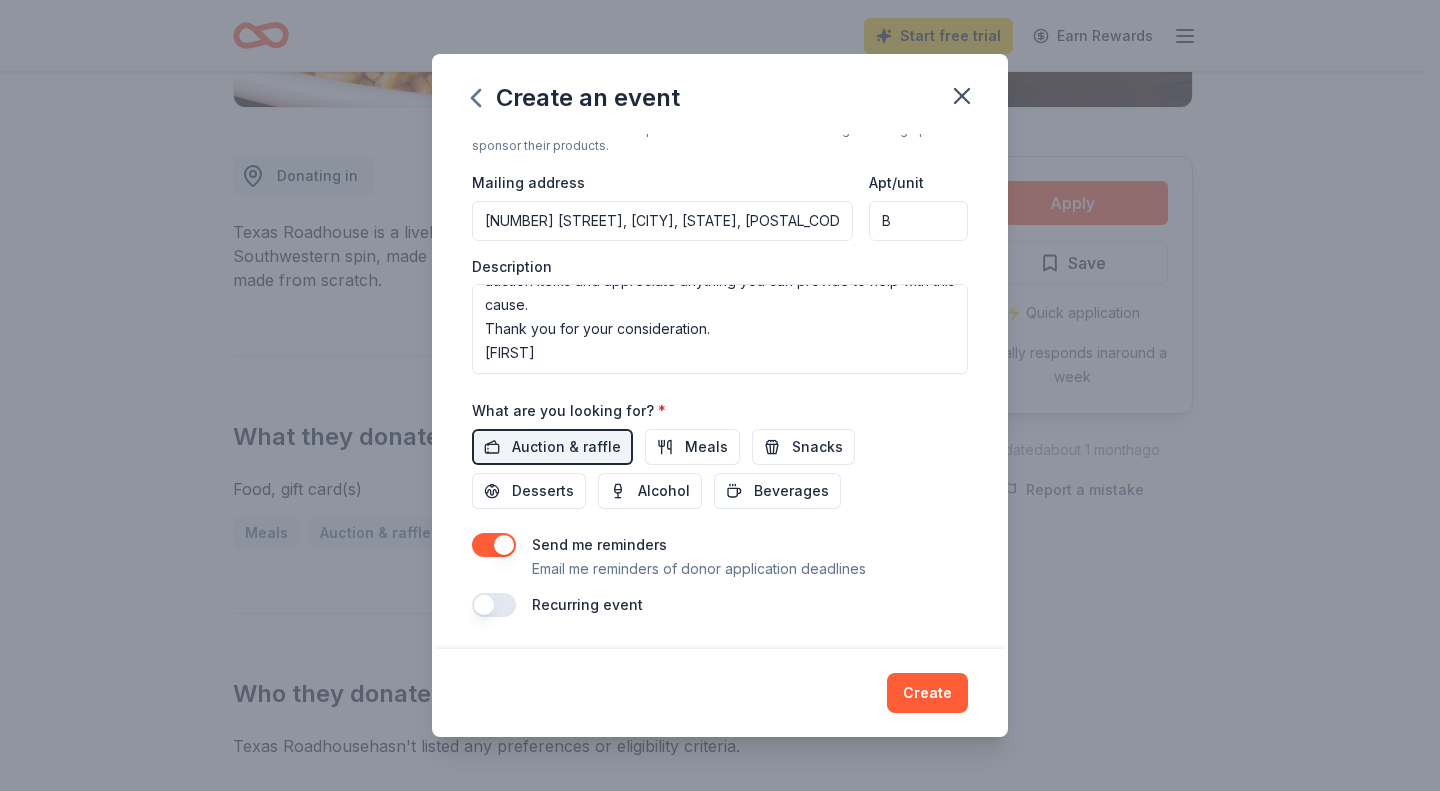 scroll, scrollTop: 588, scrollLeft: 0, axis: vertical 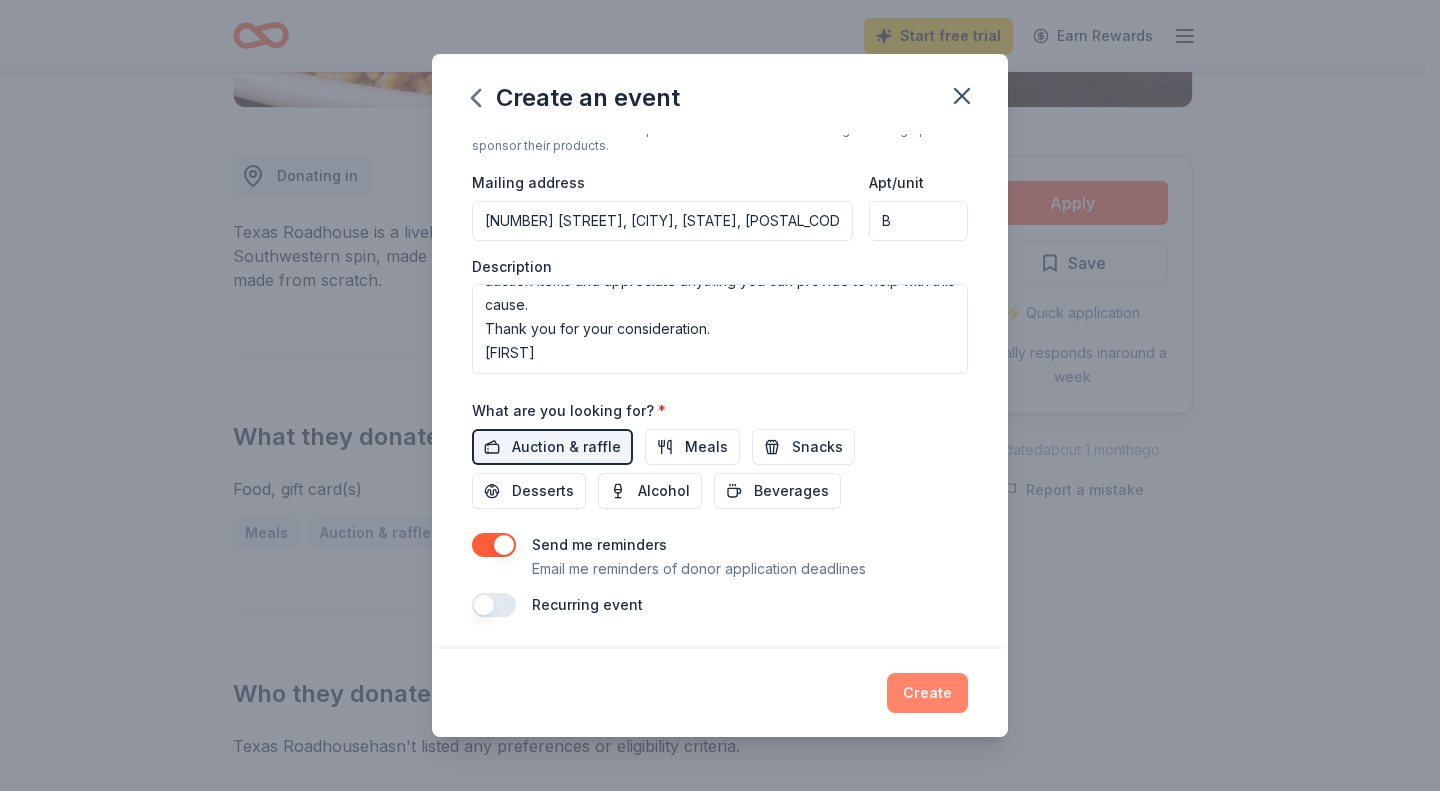 click on "Create" at bounding box center [927, 693] 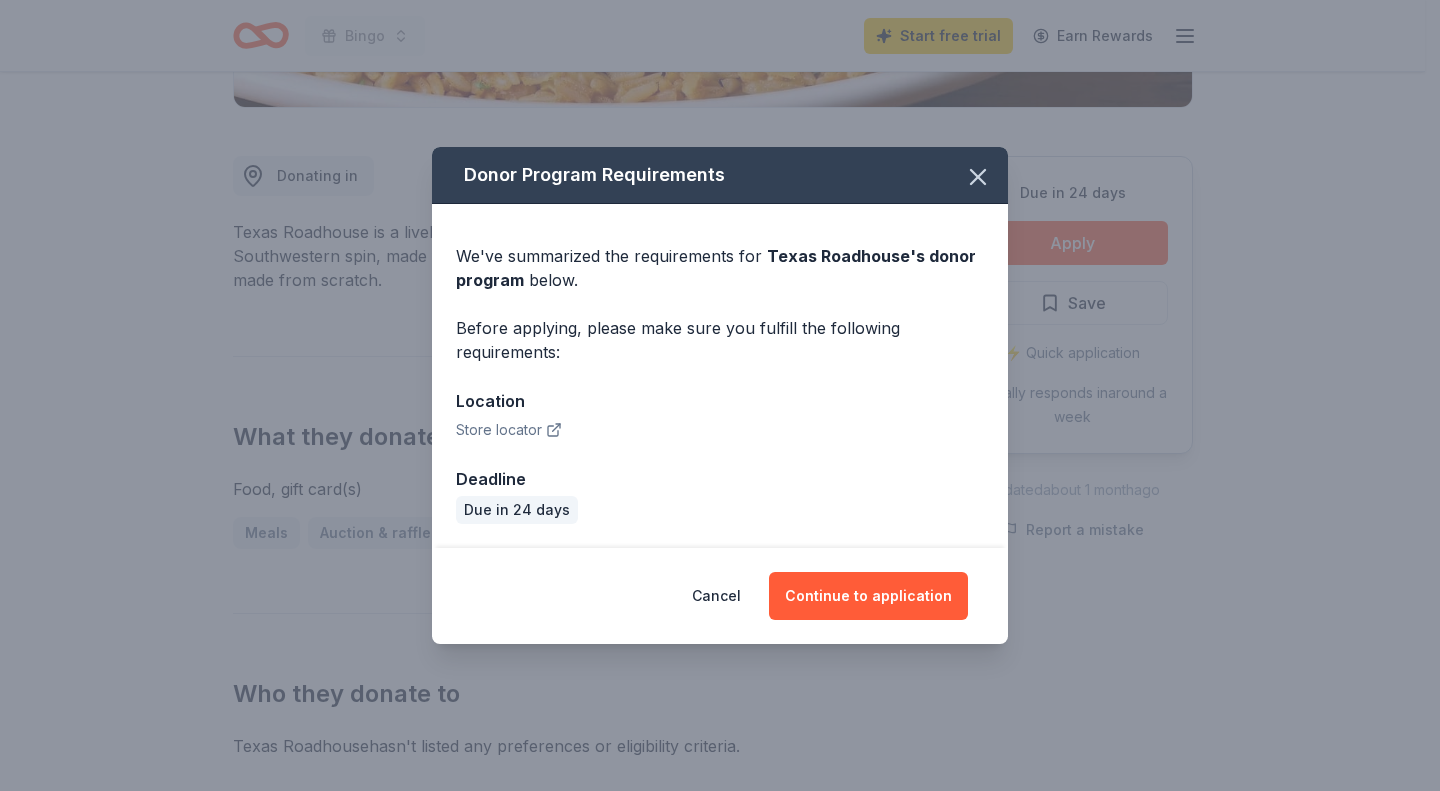 click on "Store locator" at bounding box center [509, 430] 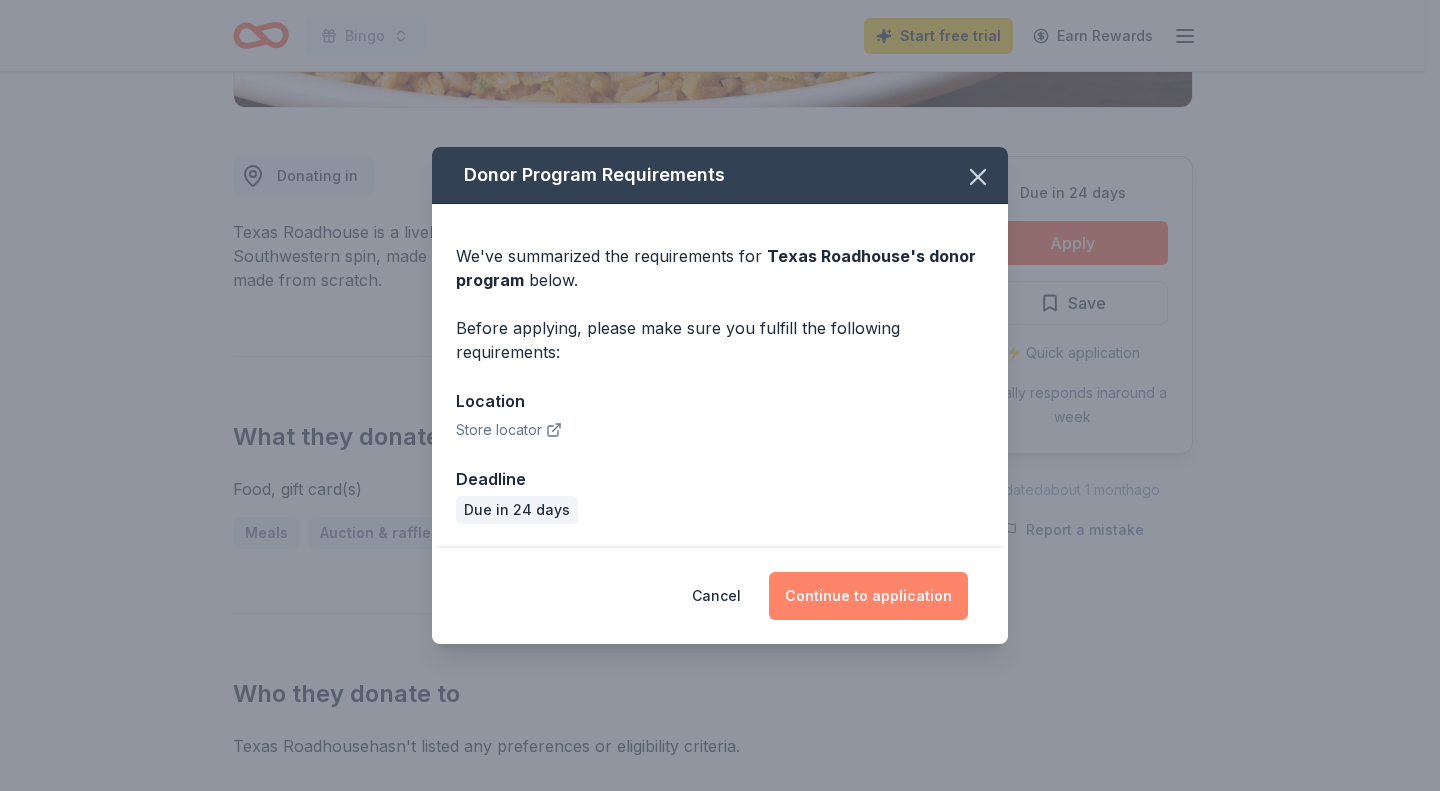 click on "Continue to application" at bounding box center (868, 596) 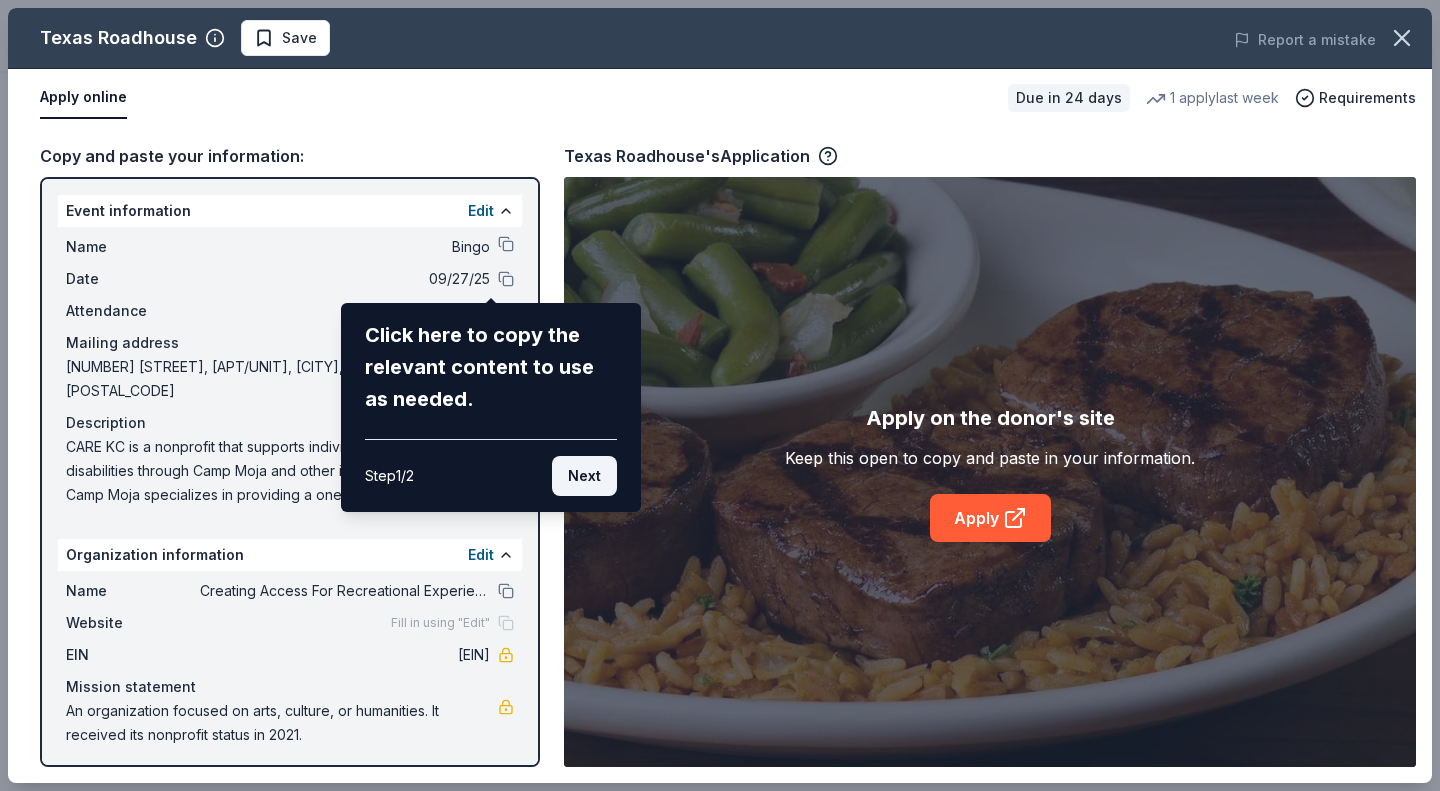 click on "Next" at bounding box center (584, 476) 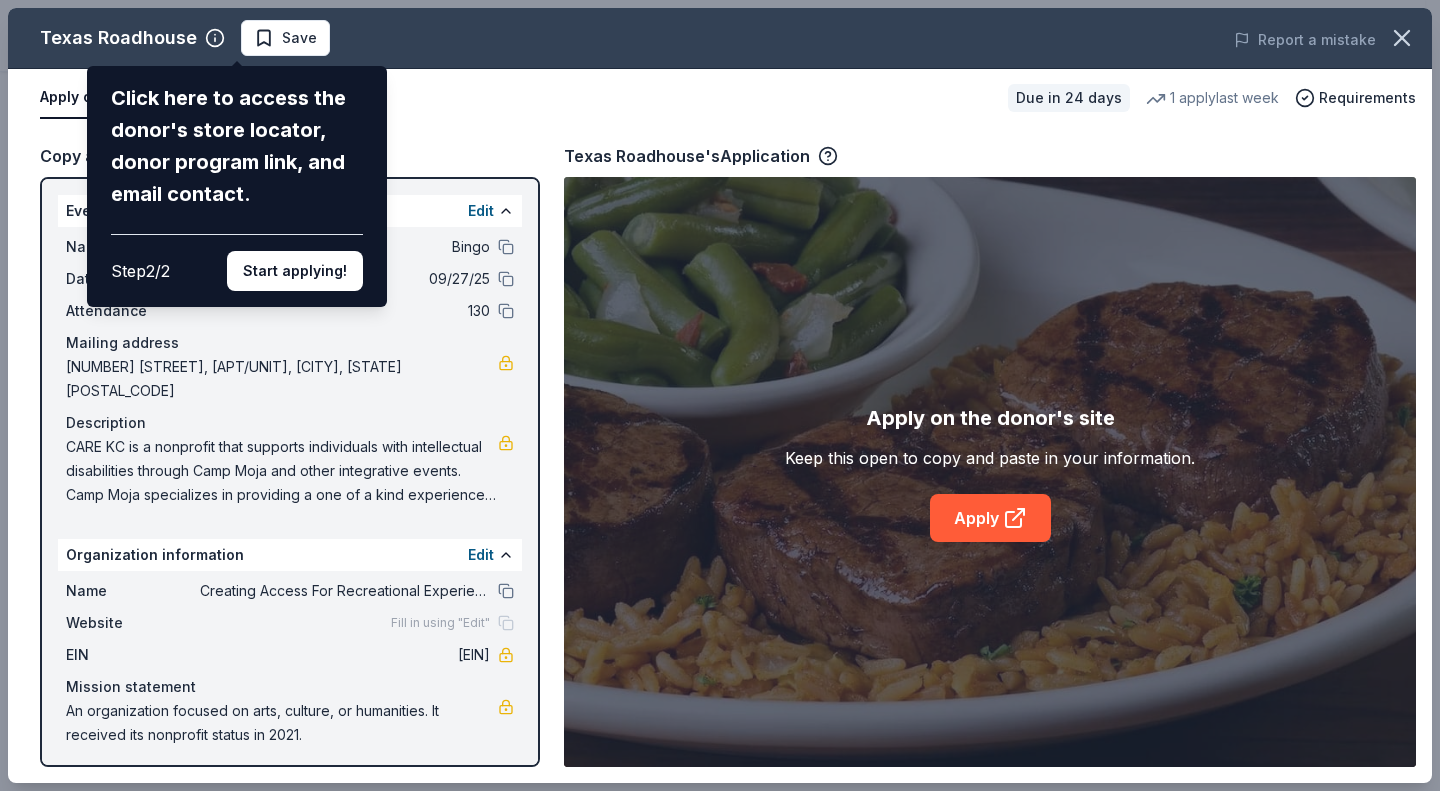 click on "Texas Roadhouse Click here to access the donor's store locator, donor program link, and email contact. Step 2 / 2 Start applying! Save Report a mistake Apply online Due in 24 days 1 apply last week Requirements Copy and paste your information: Event information Edit Name Bingo Date 09/27/25 Attendance 130 Mailing address [NUMBER] [STREET], [APT/UNIT], [CITY], [STATE] [POSTAL_CODE] Description Organization information Edit Name Creating Access For Recreational Experiences Website Fill in using "Edit" EIN [EIN] Mission statement An organization focused on arts, culture, or humanities. It received its nonprofit status in 2021. Texas Roadhouse's Application Apply on the donor's site Keep this open to copy and paste in your information. Apply" at bounding box center [720, 395] 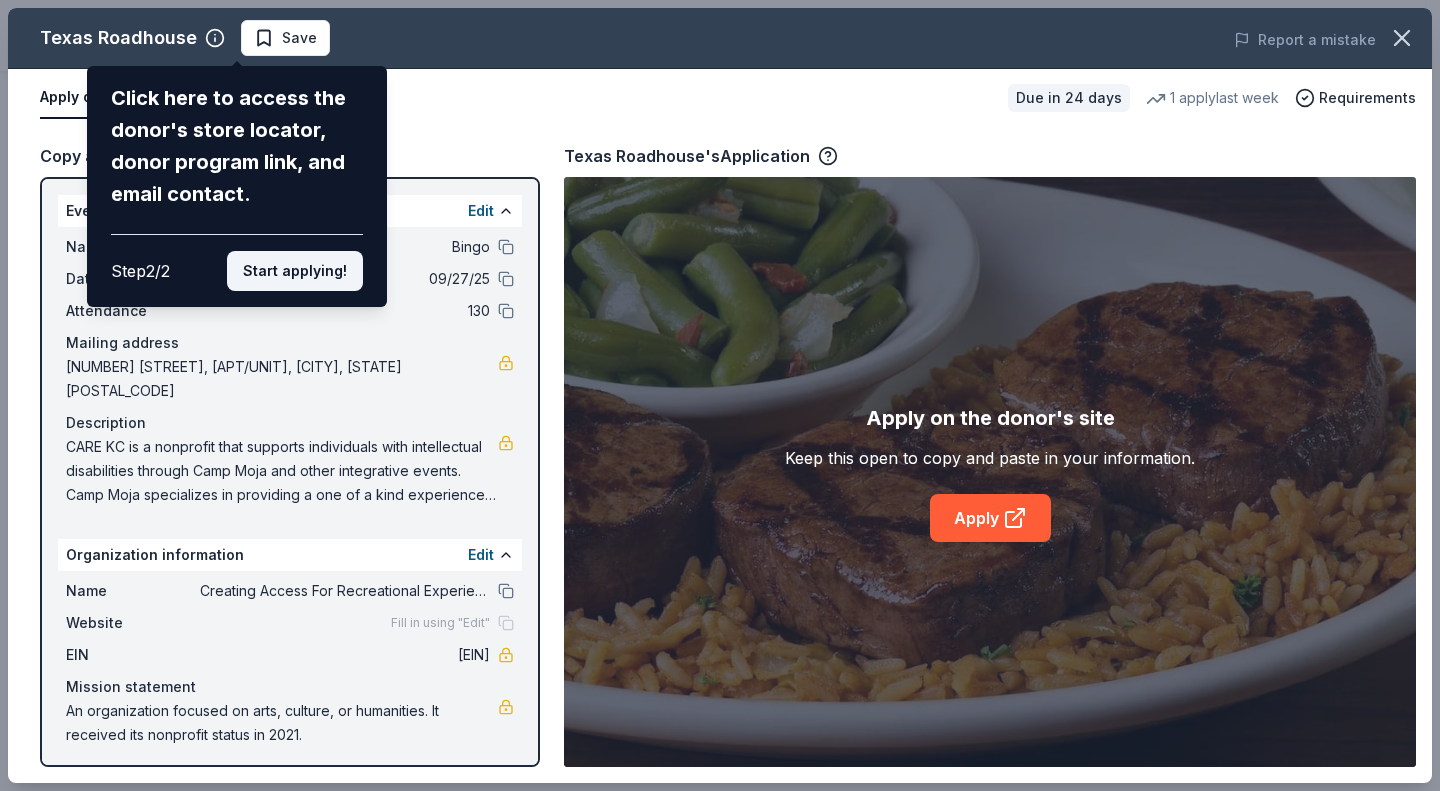 click on "Start applying!" at bounding box center (295, 271) 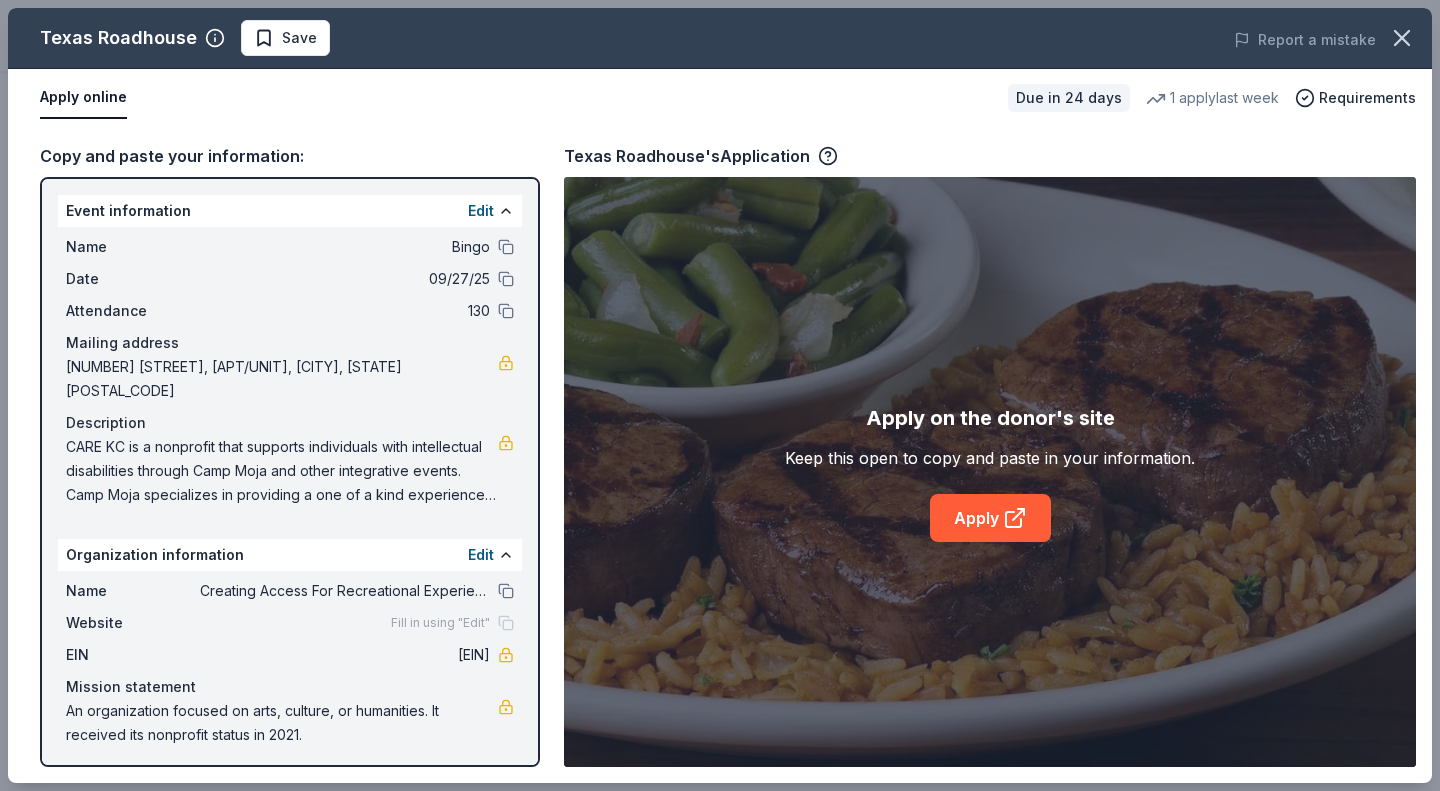 scroll, scrollTop: 78, scrollLeft: 0, axis: vertical 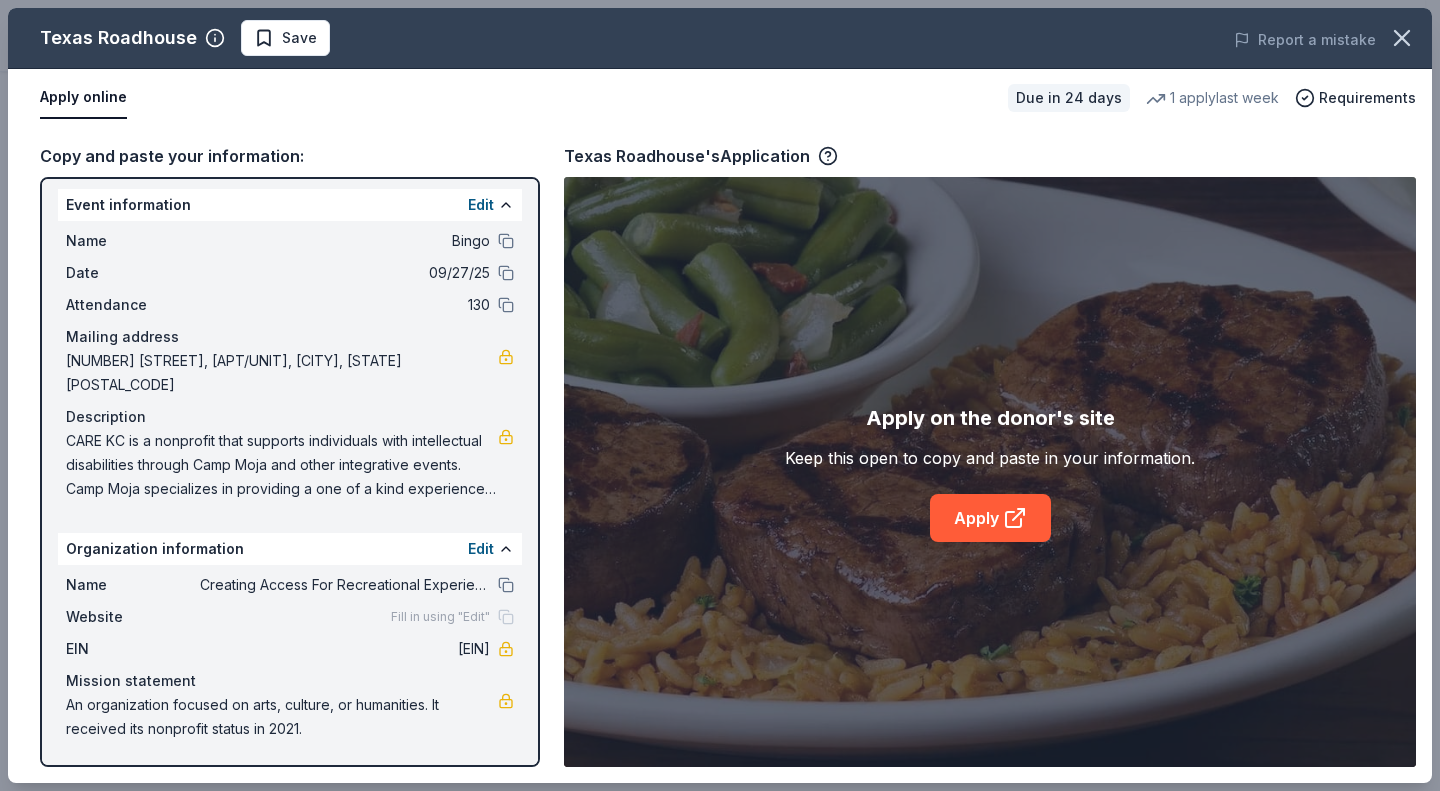click on "Fill in using "Edit"" at bounding box center (440, 617) 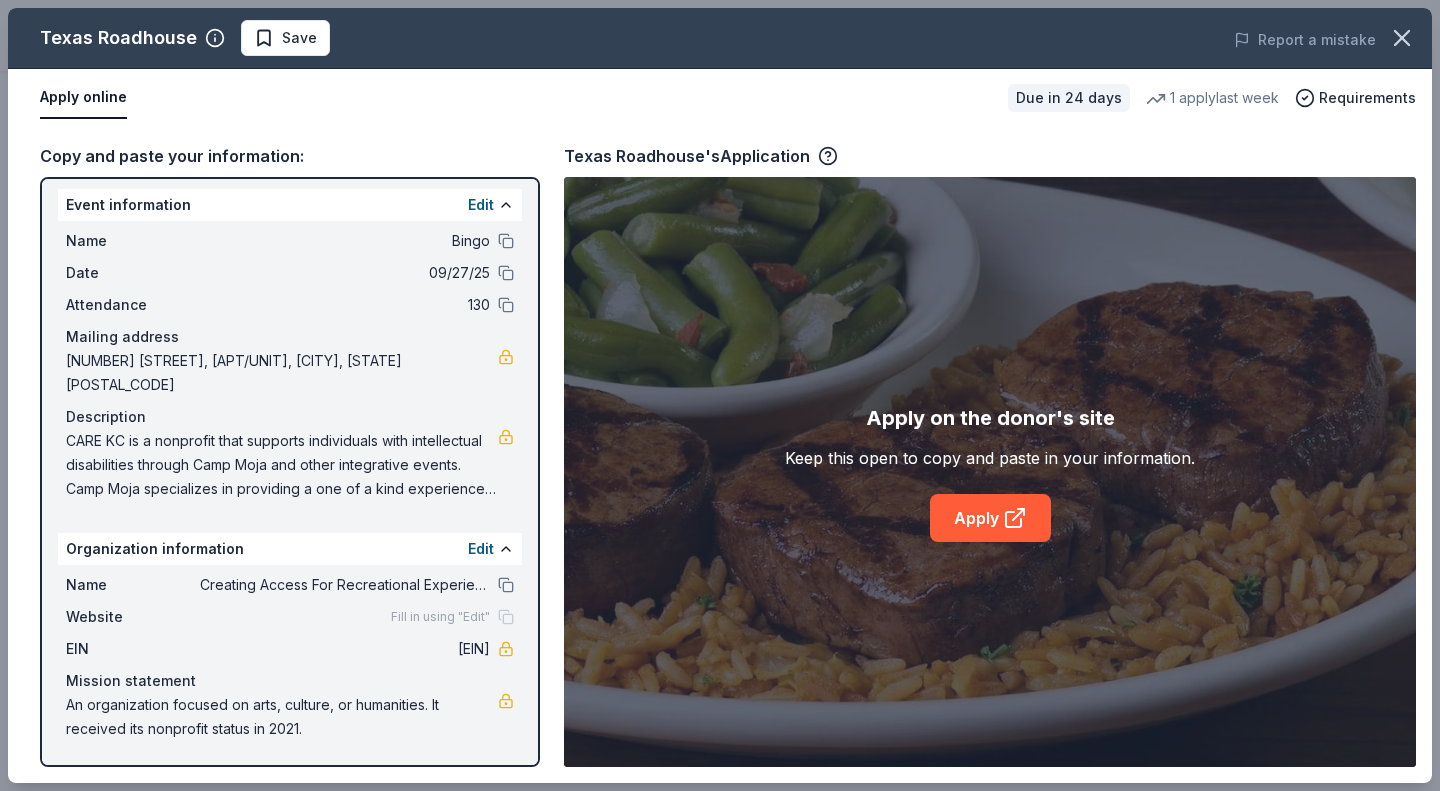 scroll, scrollTop: 78, scrollLeft: 0, axis: vertical 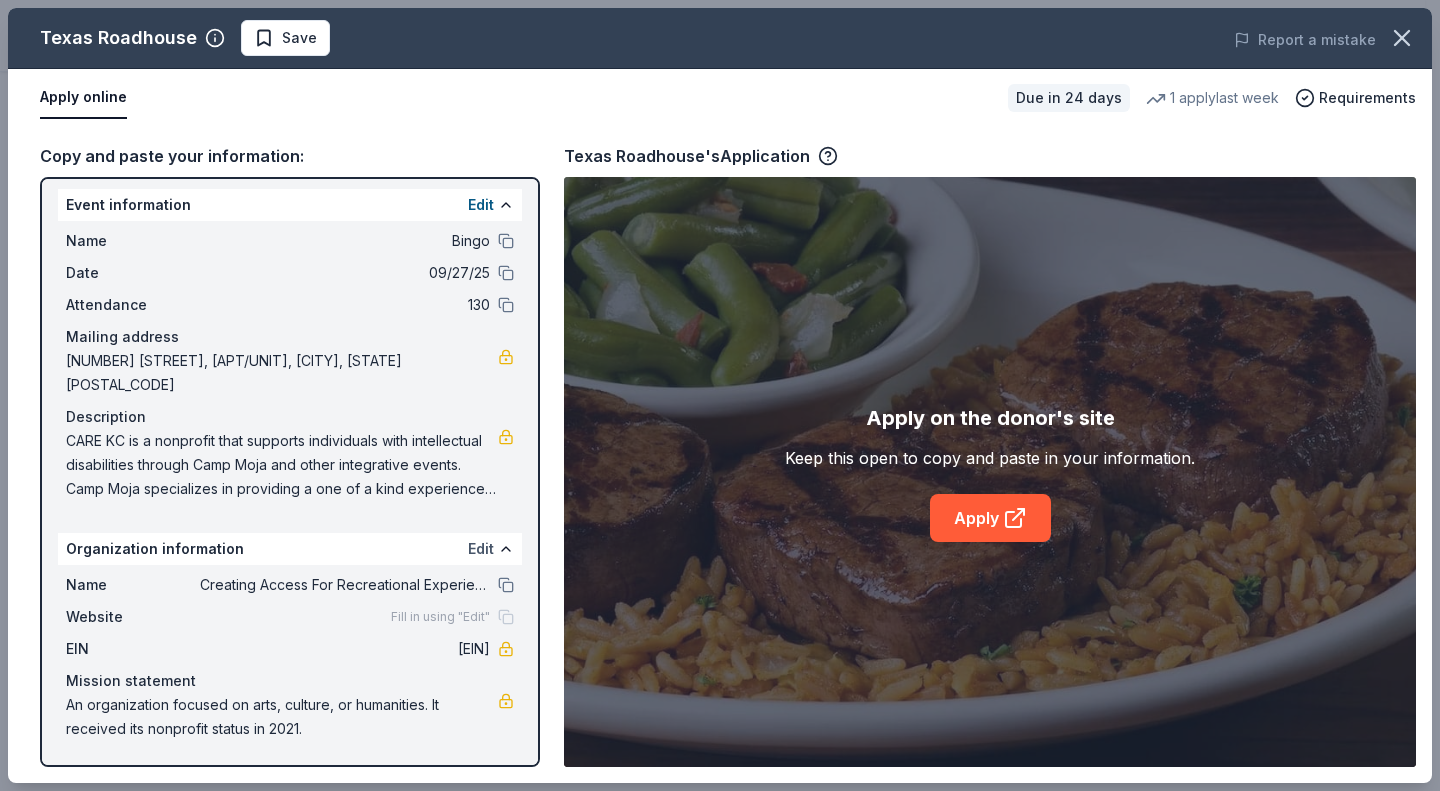 click on "Edit" at bounding box center [481, 549] 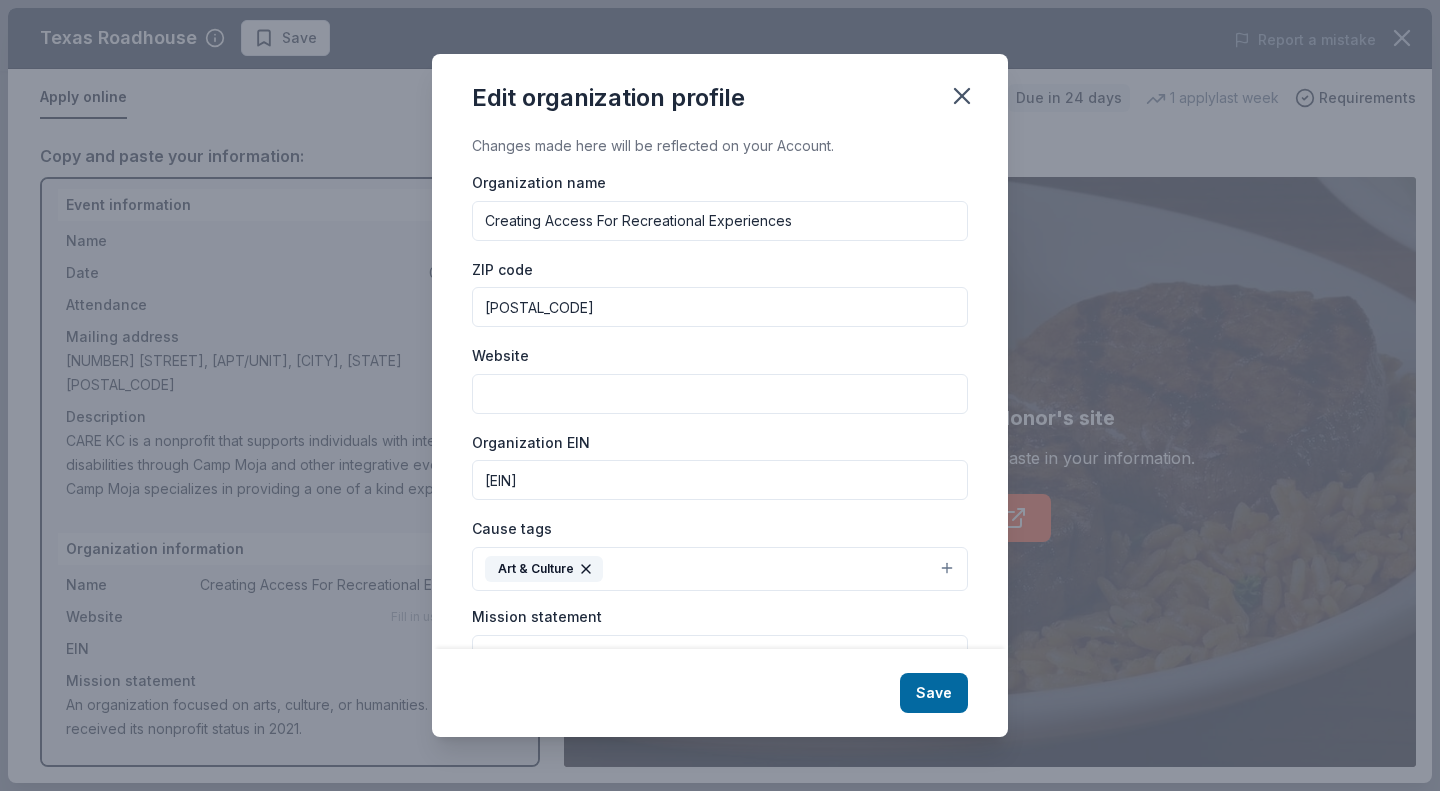 click on "Website" at bounding box center (720, 394) 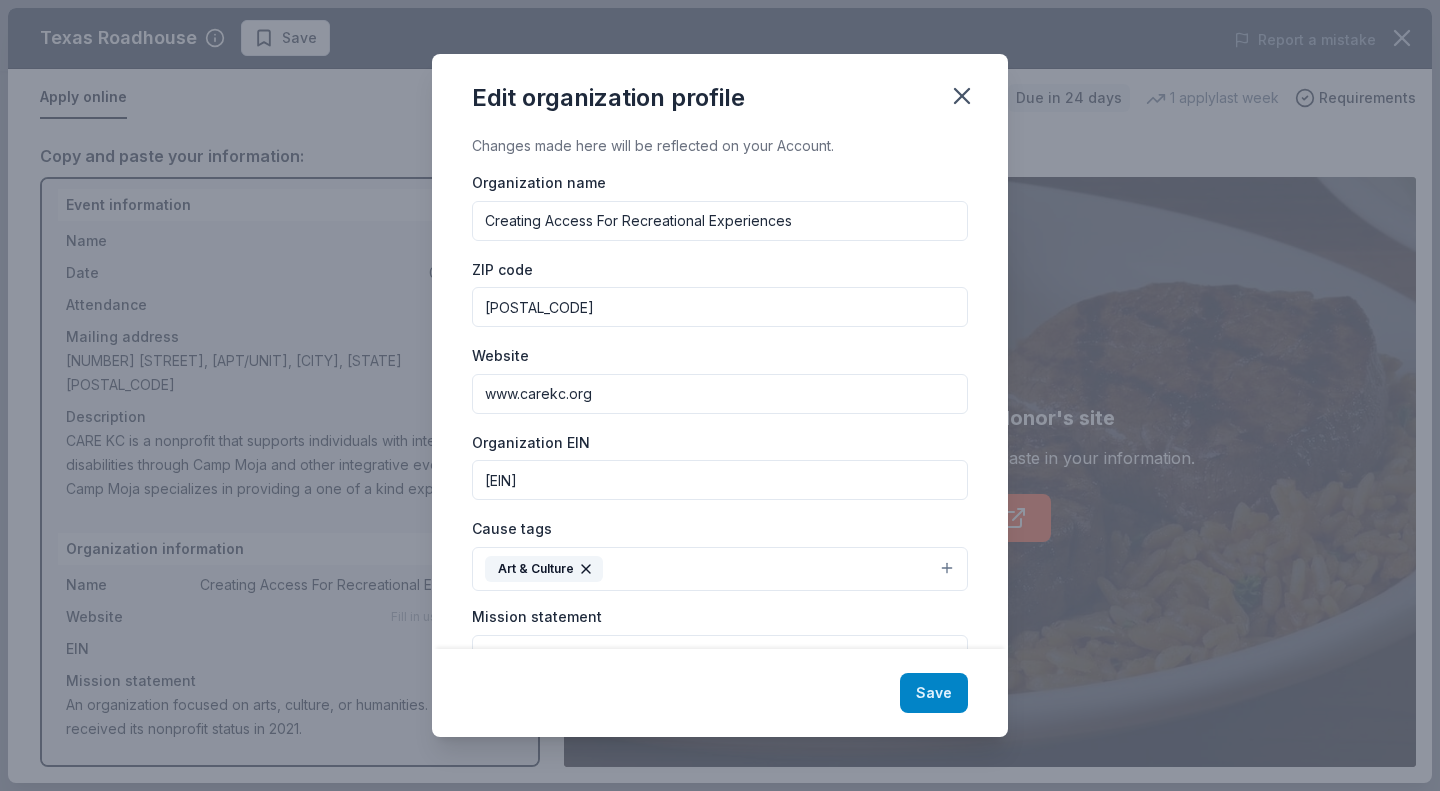 type on "www.carekc.org" 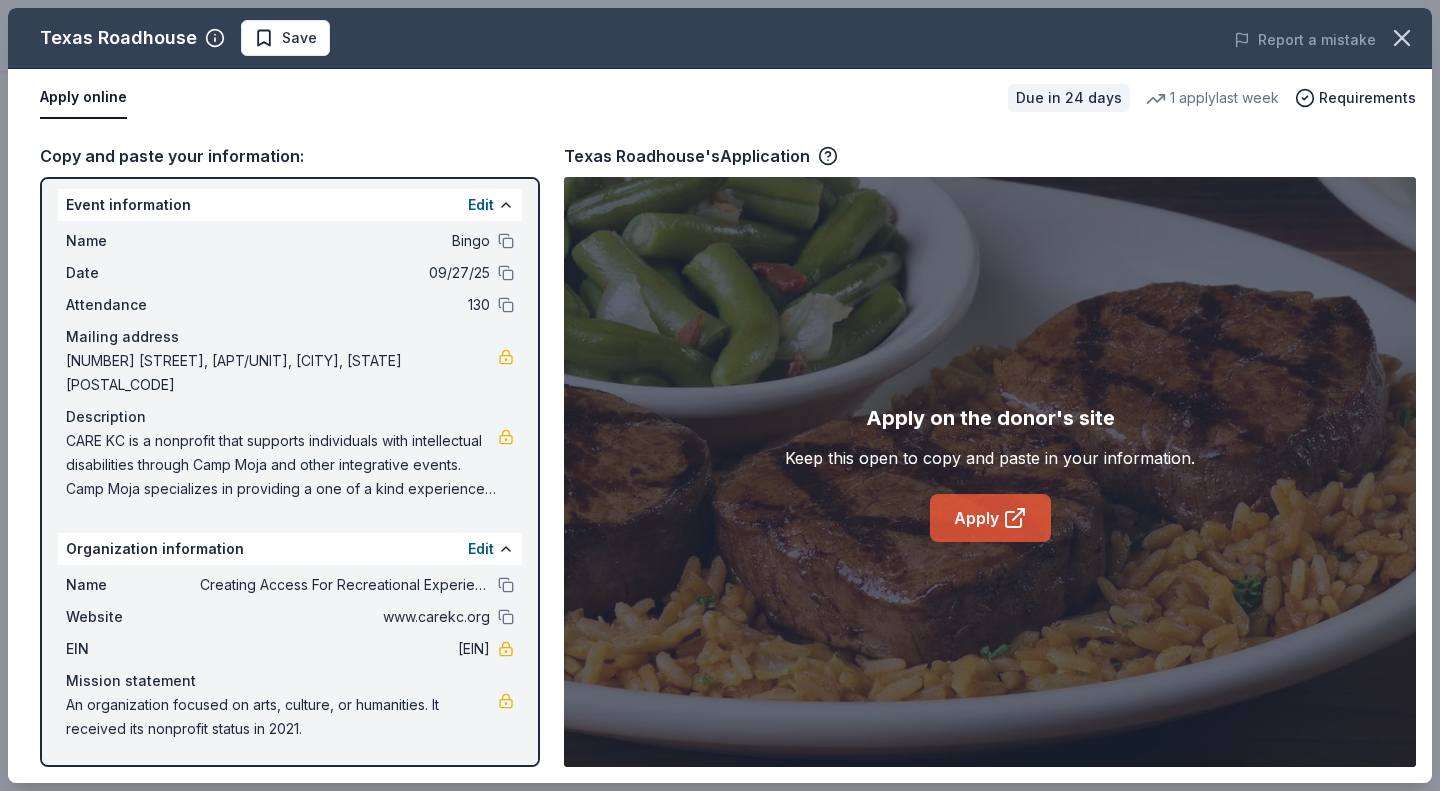 click 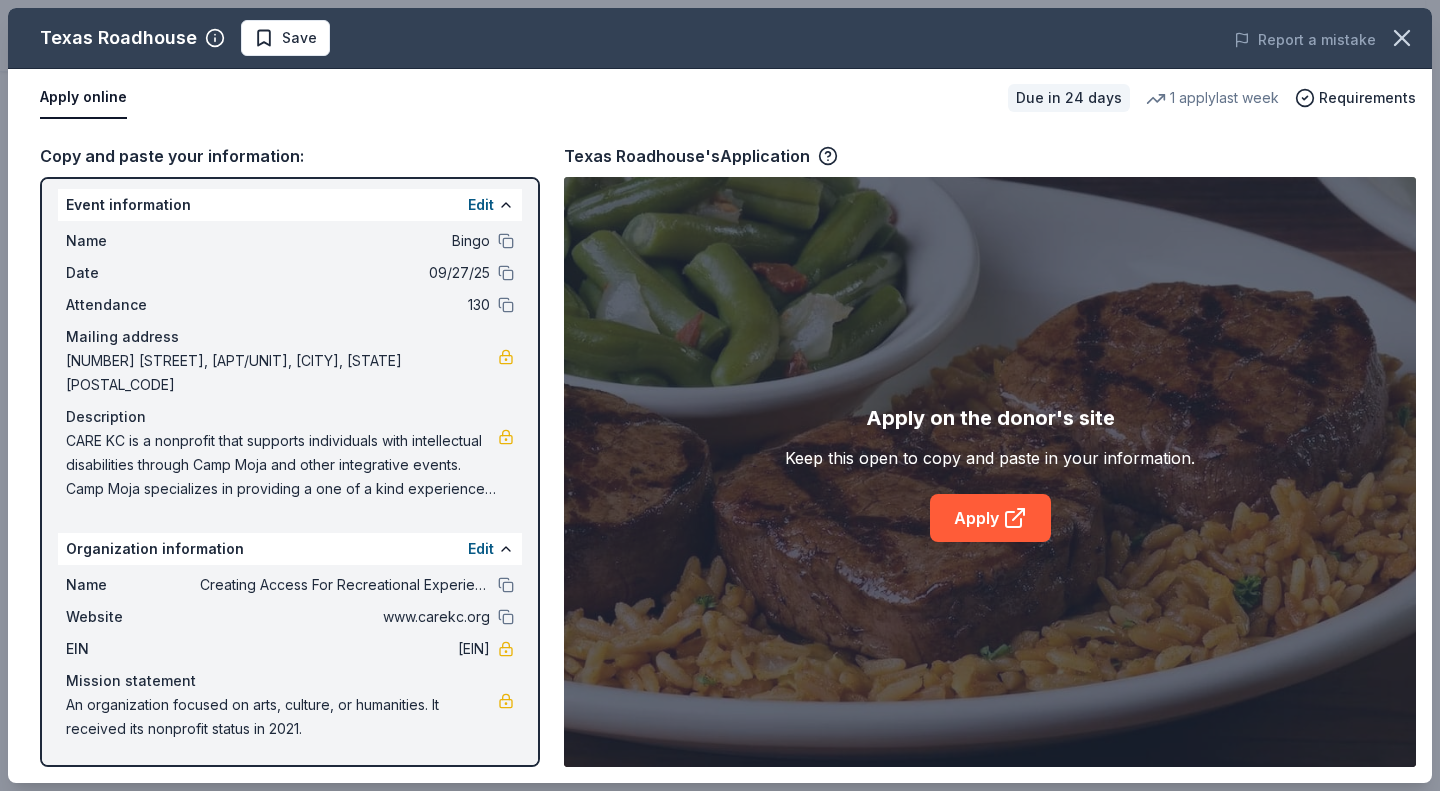 click on "Texas Roadhouse's Application" at bounding box center (701, 156) 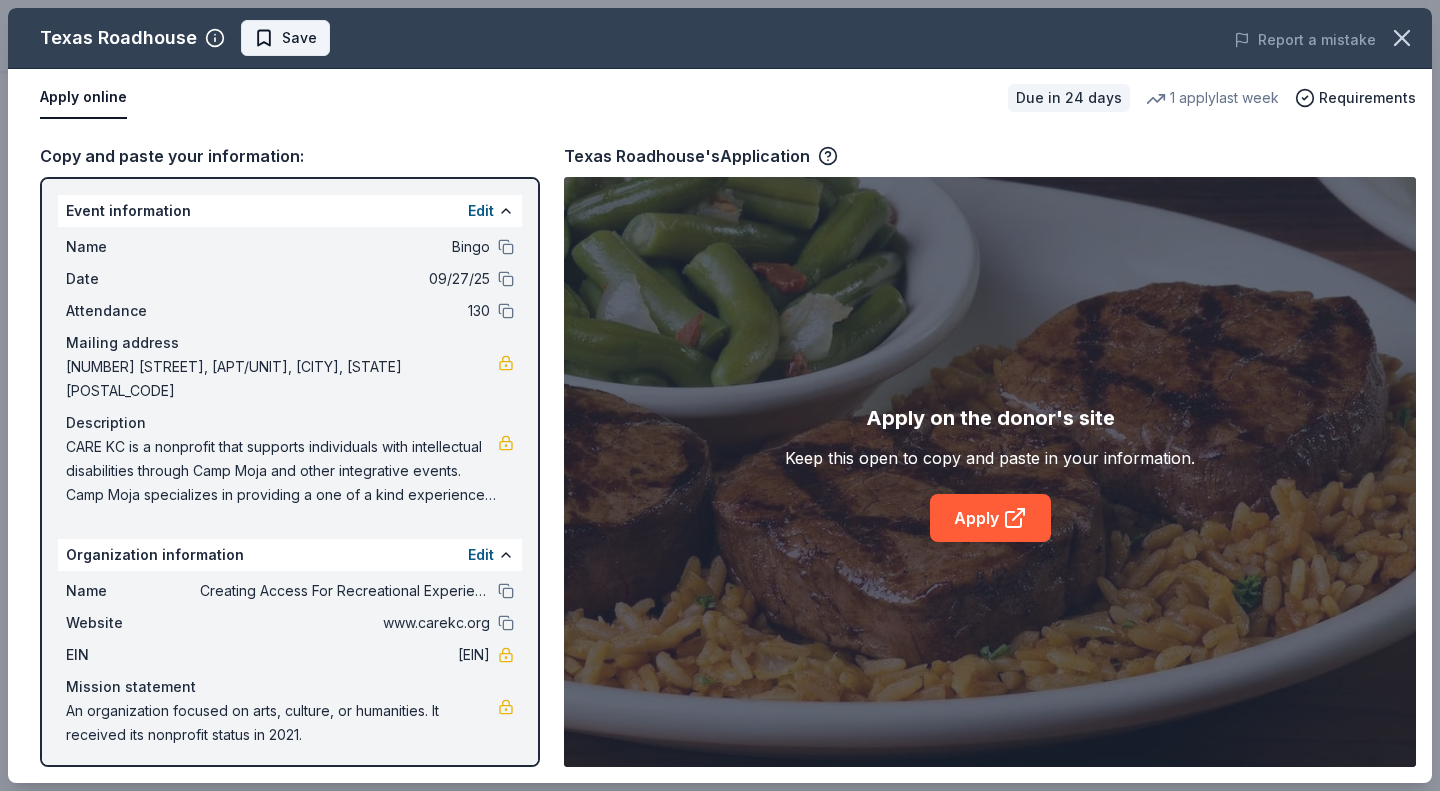 click on "Save" at bounding box center (299, 38) 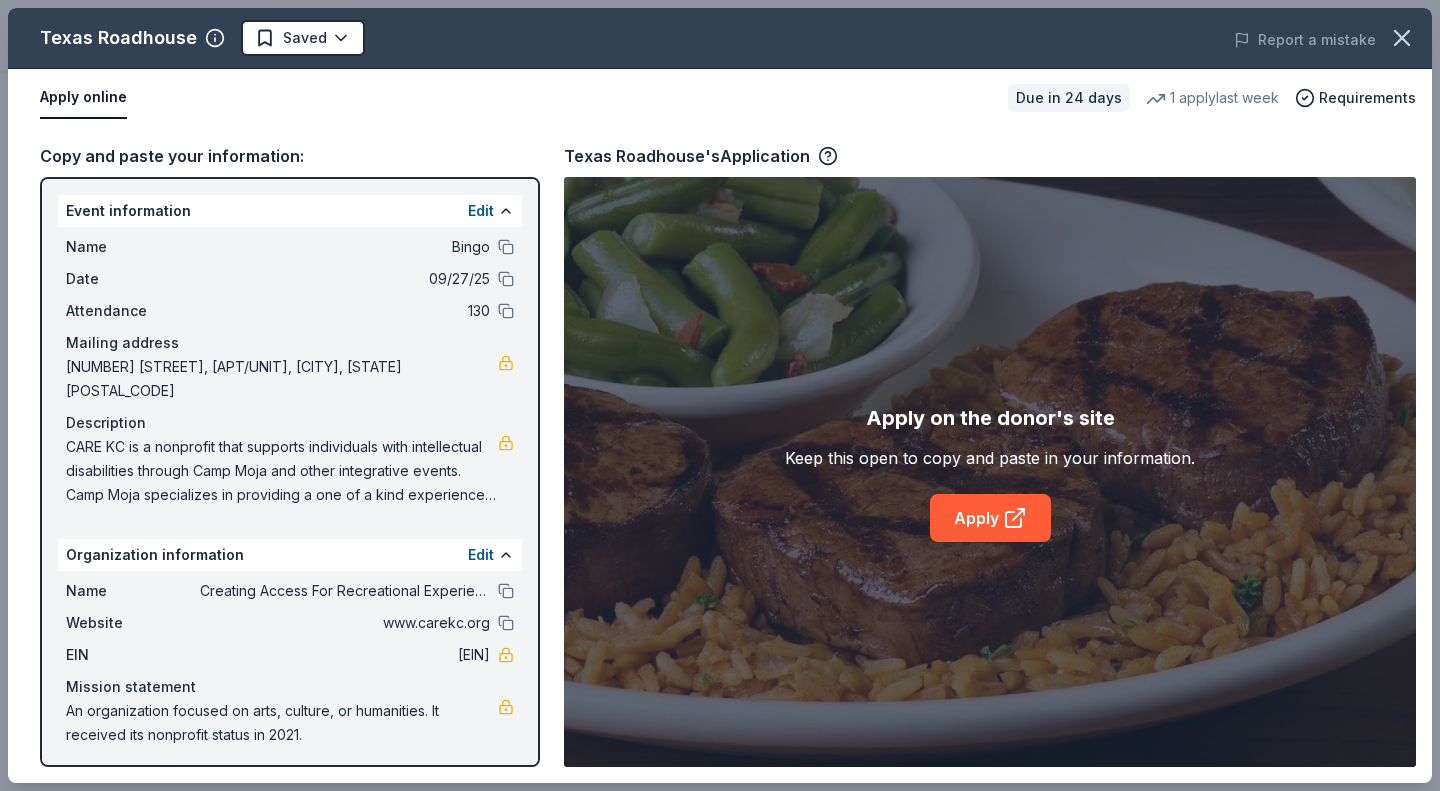 click on "Apply online" at bounding box center [83, 98] 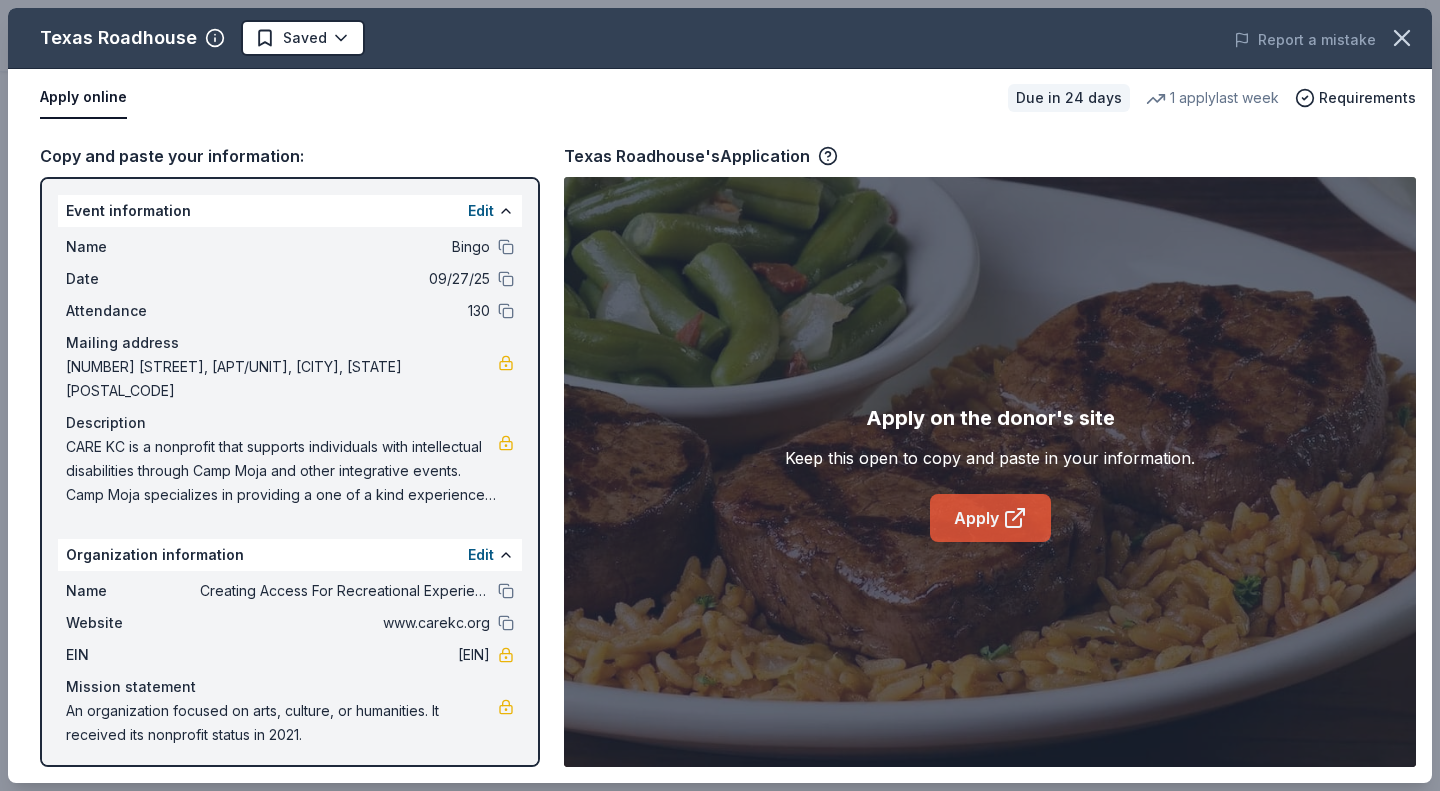 click on "Apply" at bounding box center [990, 518] 